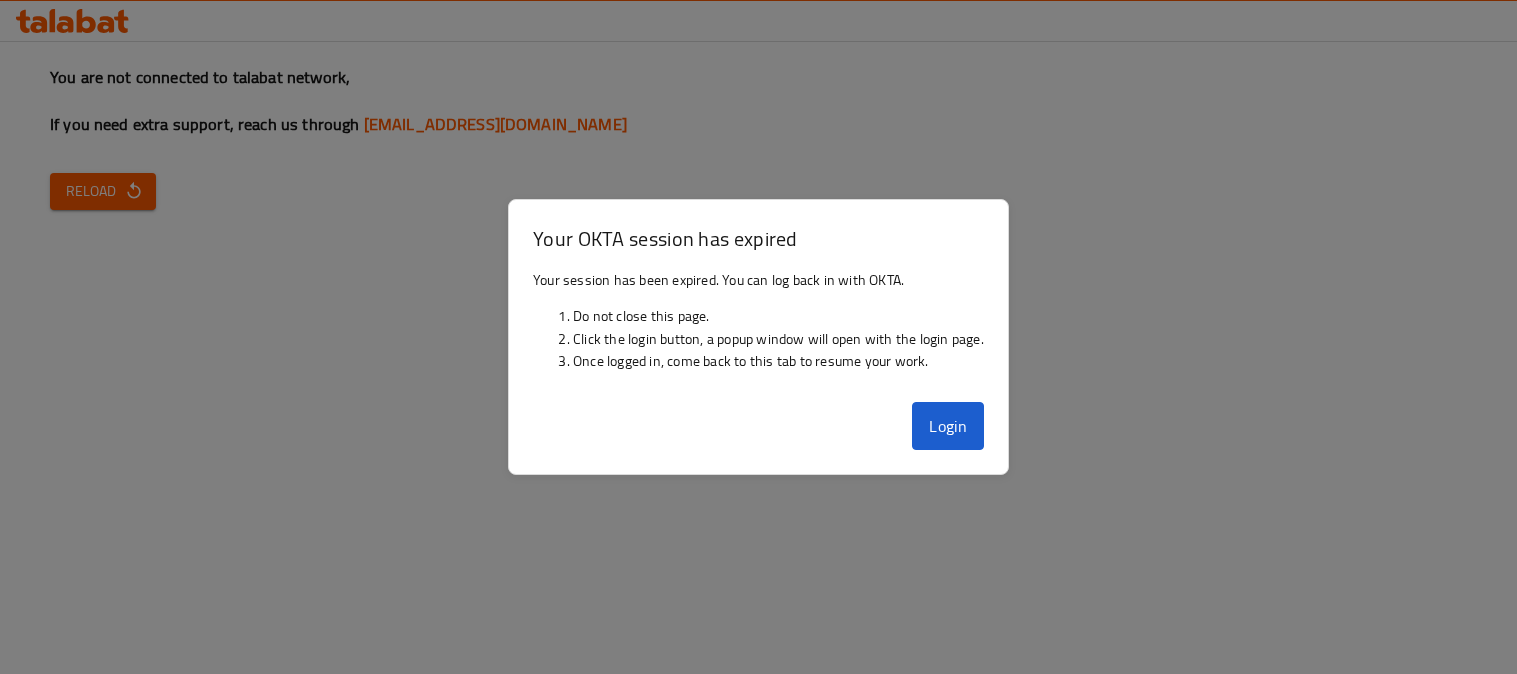 scroll, scrollTop: 0, scrollLeft: 0, axis: both 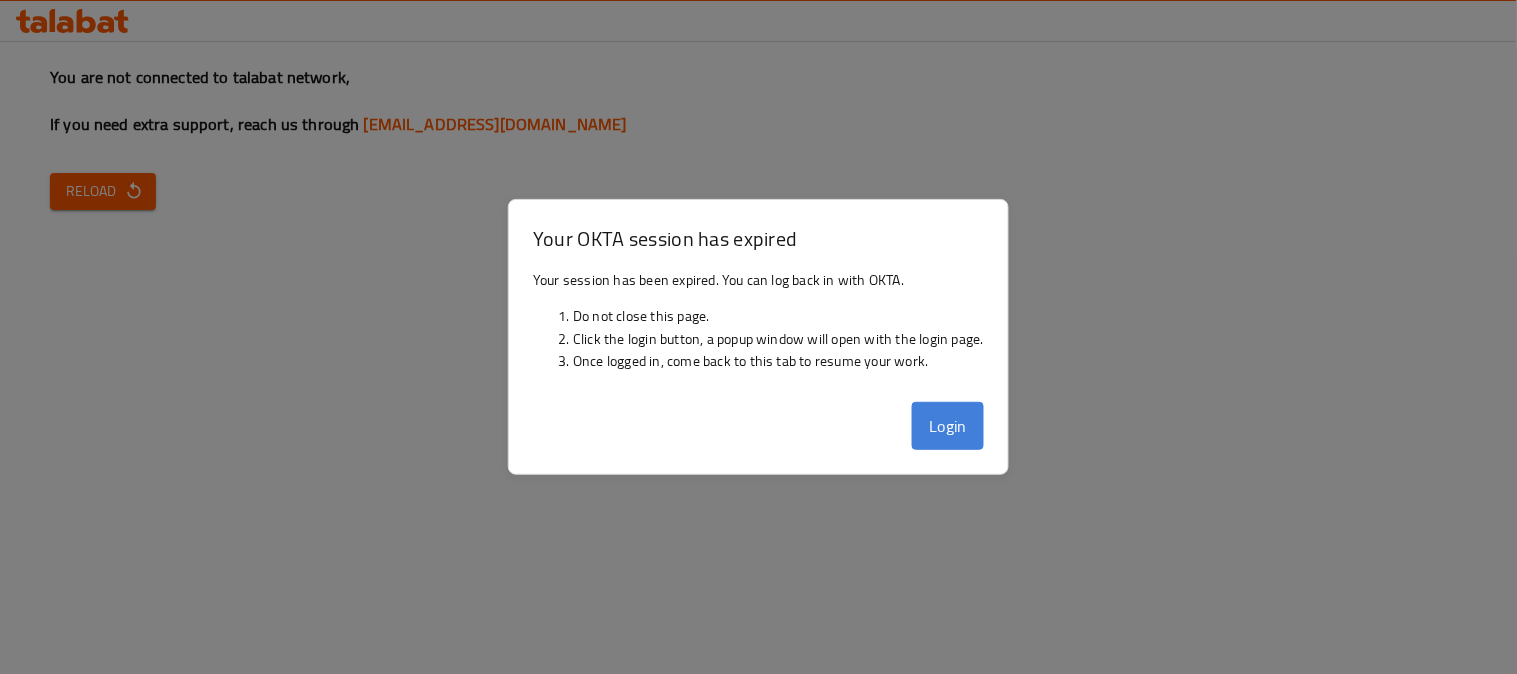 click on "Login" at bounding box center [948, 426] 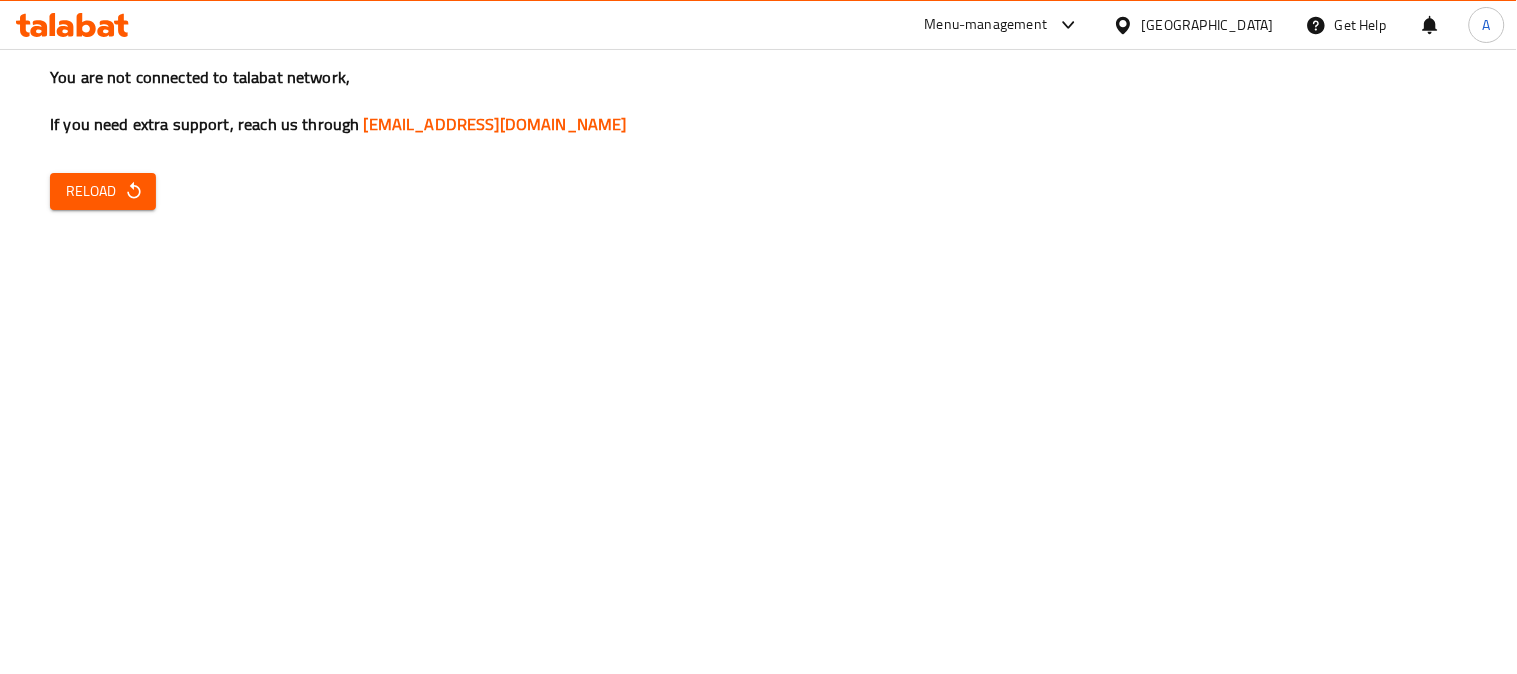 click on "You are not connected to talabat network,  If you need extra support, reach us through   Support.OpsPlatform@talabat.com Reload" at bounding box center [758, 337] 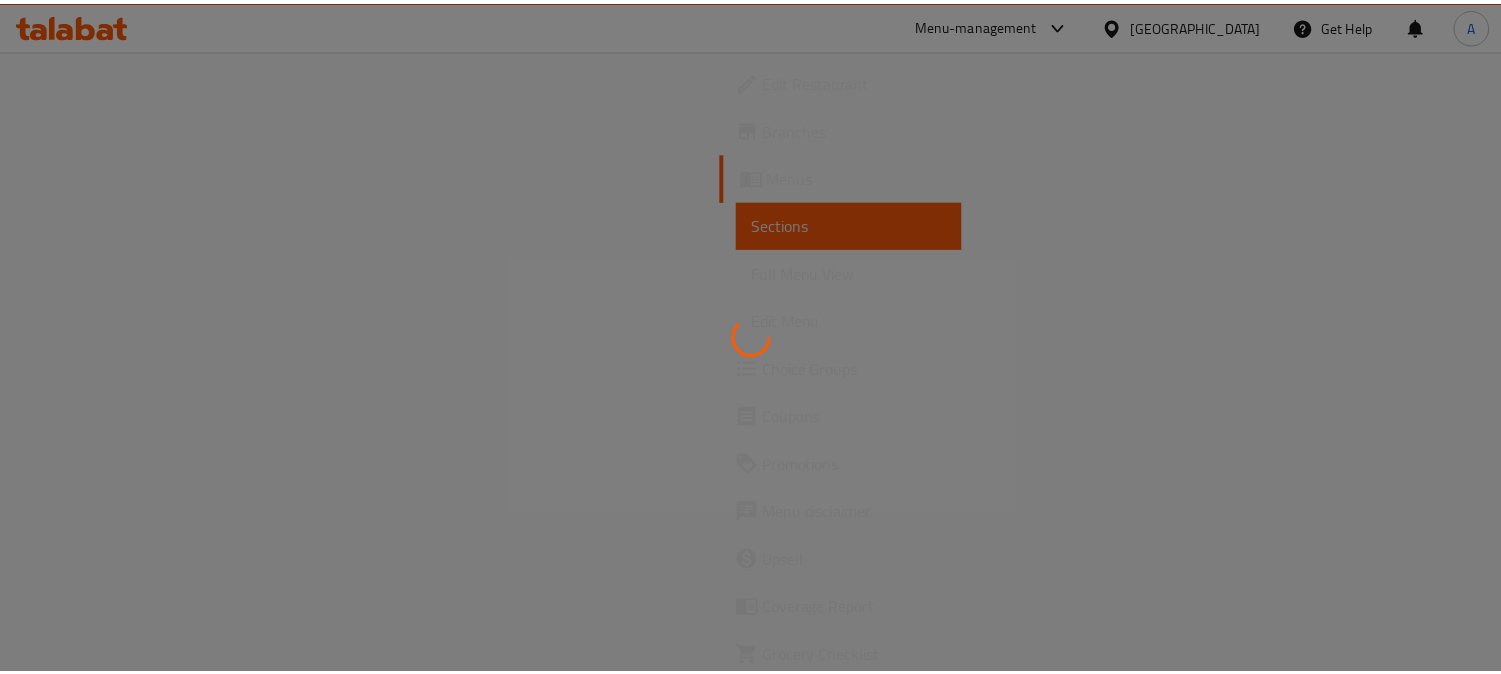 scroll, scrollTop: 0, scrollLeft: 0, axis: both 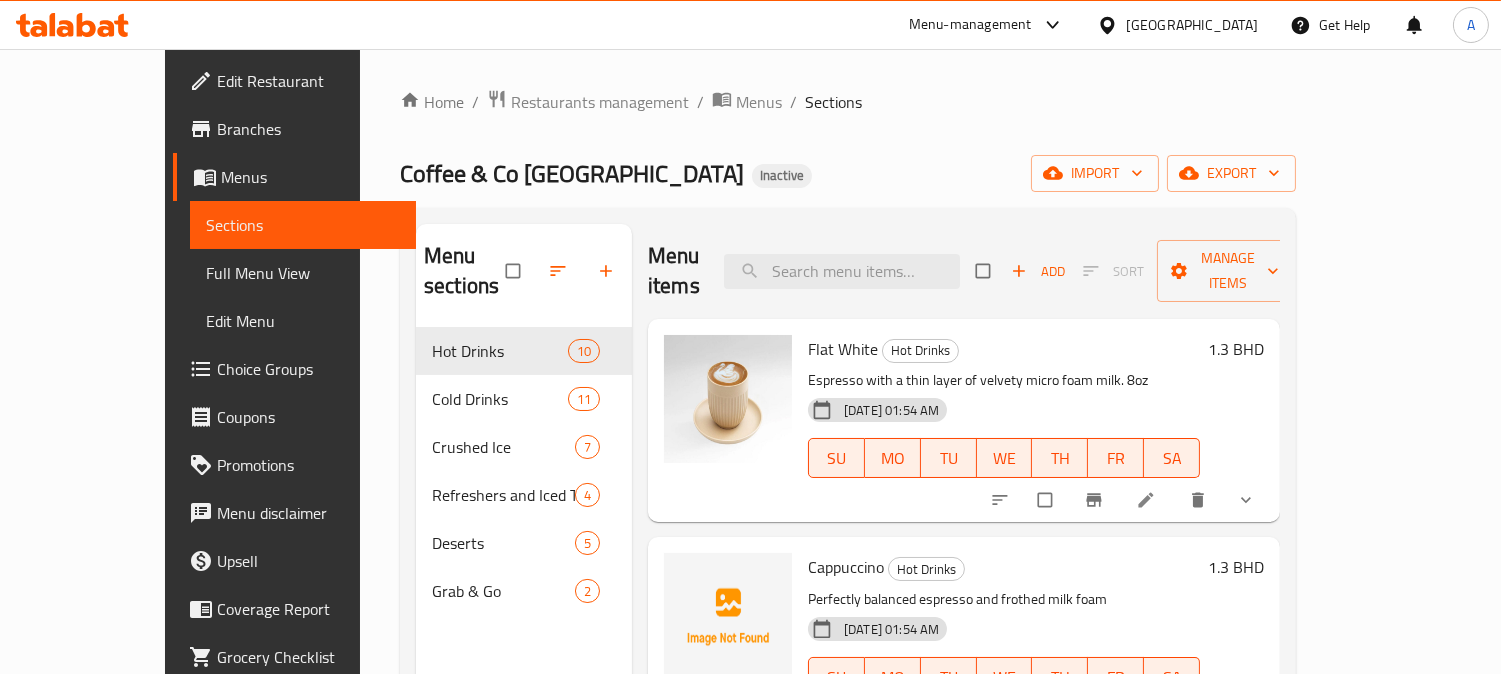 click on "Bahrain" at bounding box center (1177, 25) 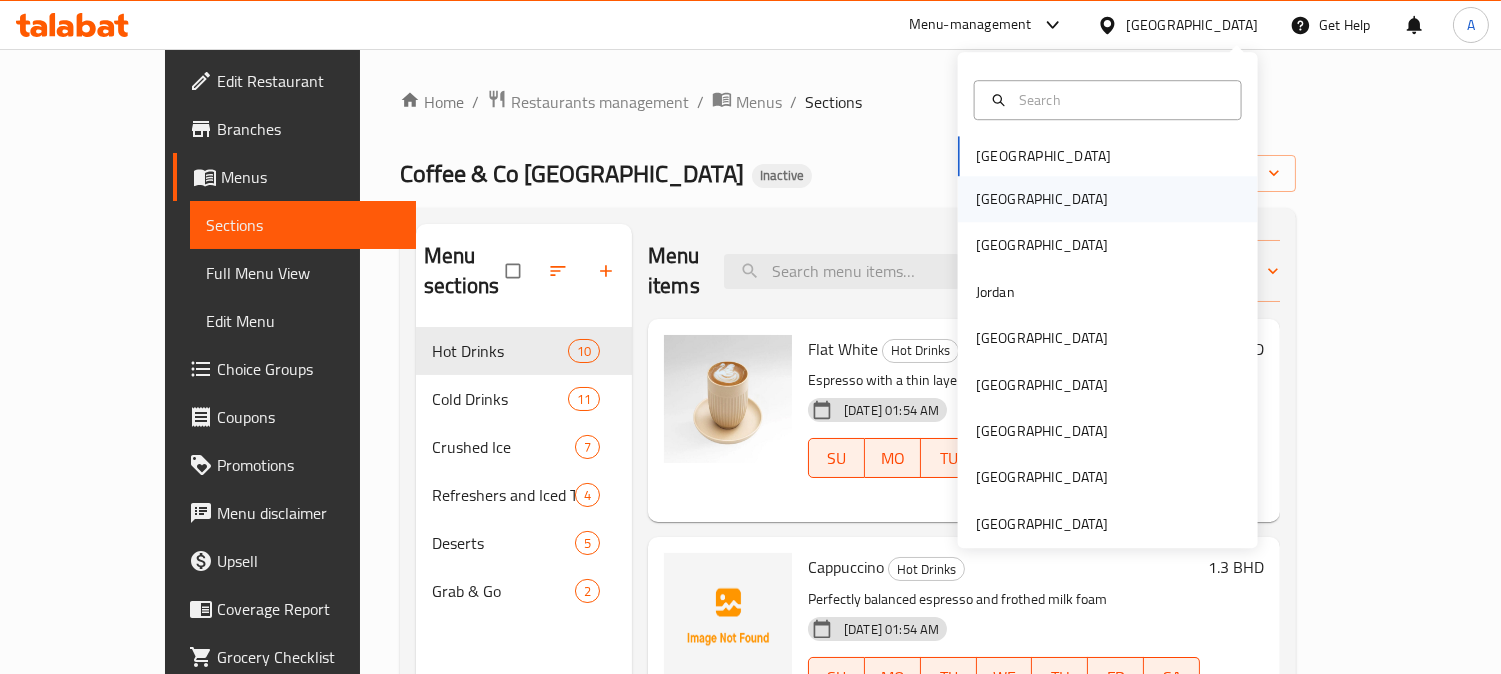 click on "[GEOGRAPHIC_DATA]" at bounding box center [1042, 199] 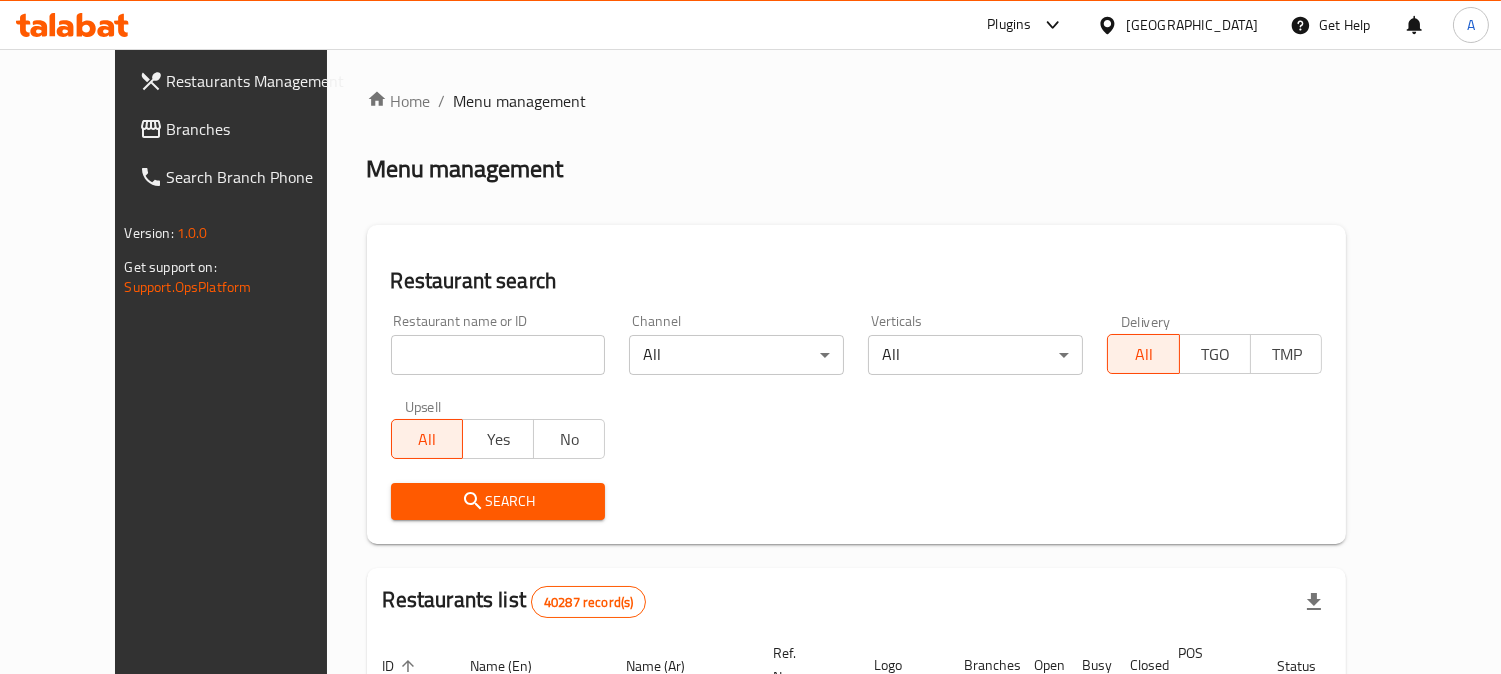 click on "Branches" at bounding box center [258, 129] 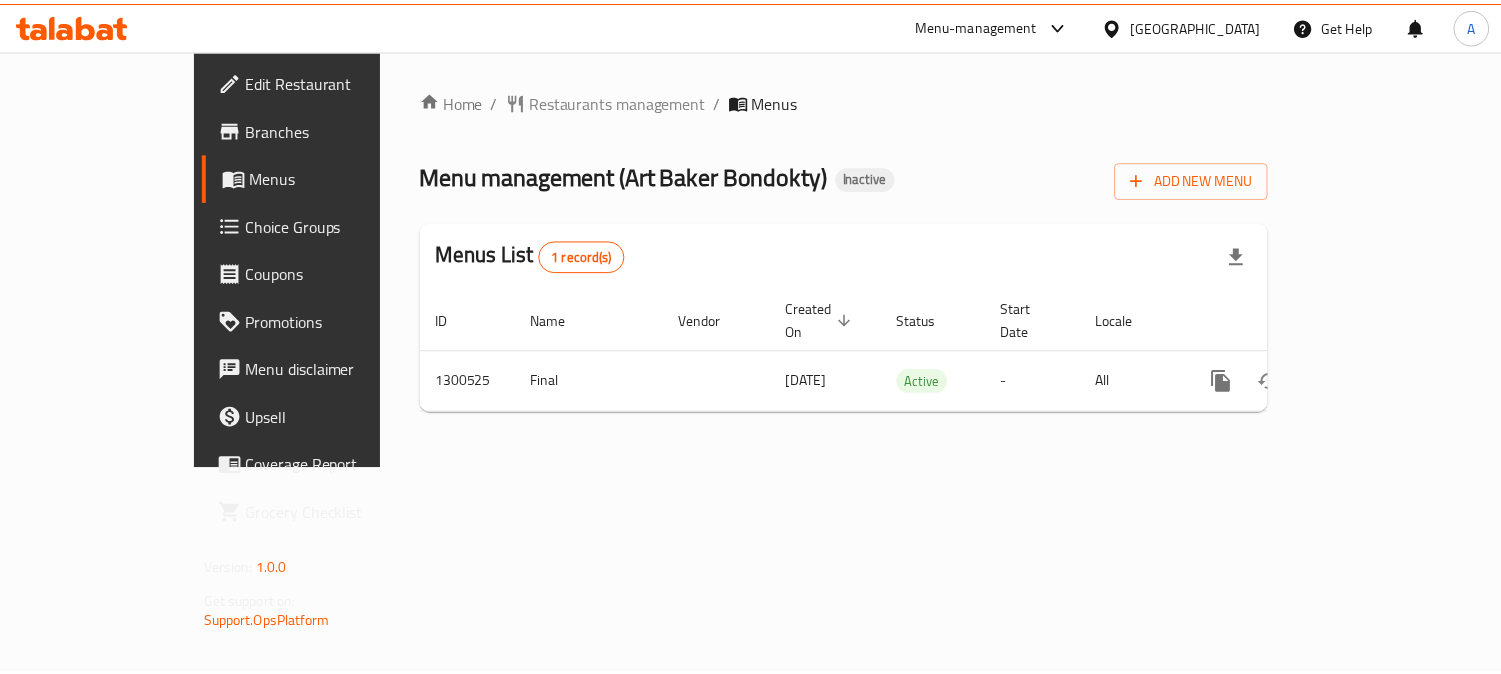 scroll, scrollTop: 0, scrollLeft: 0, axis: both 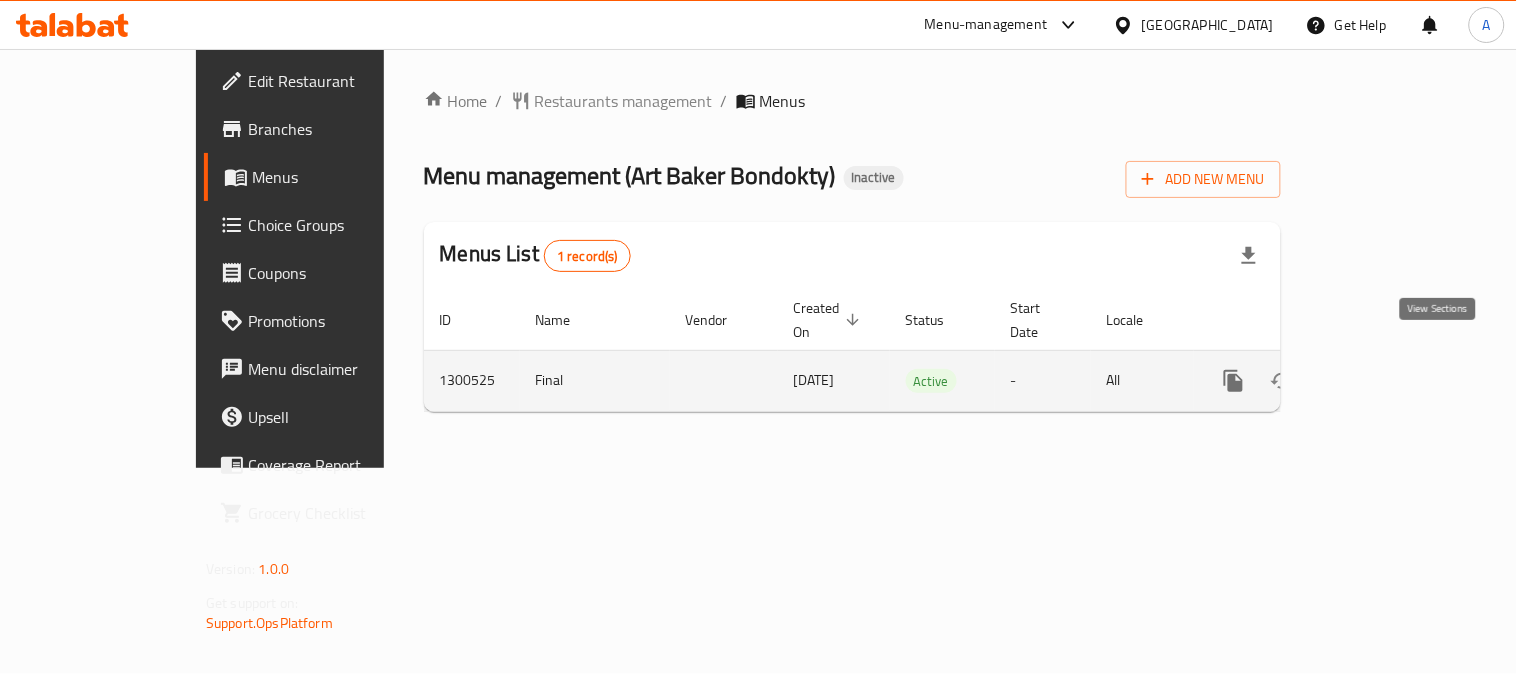 click at bounding box center (1378, 381) 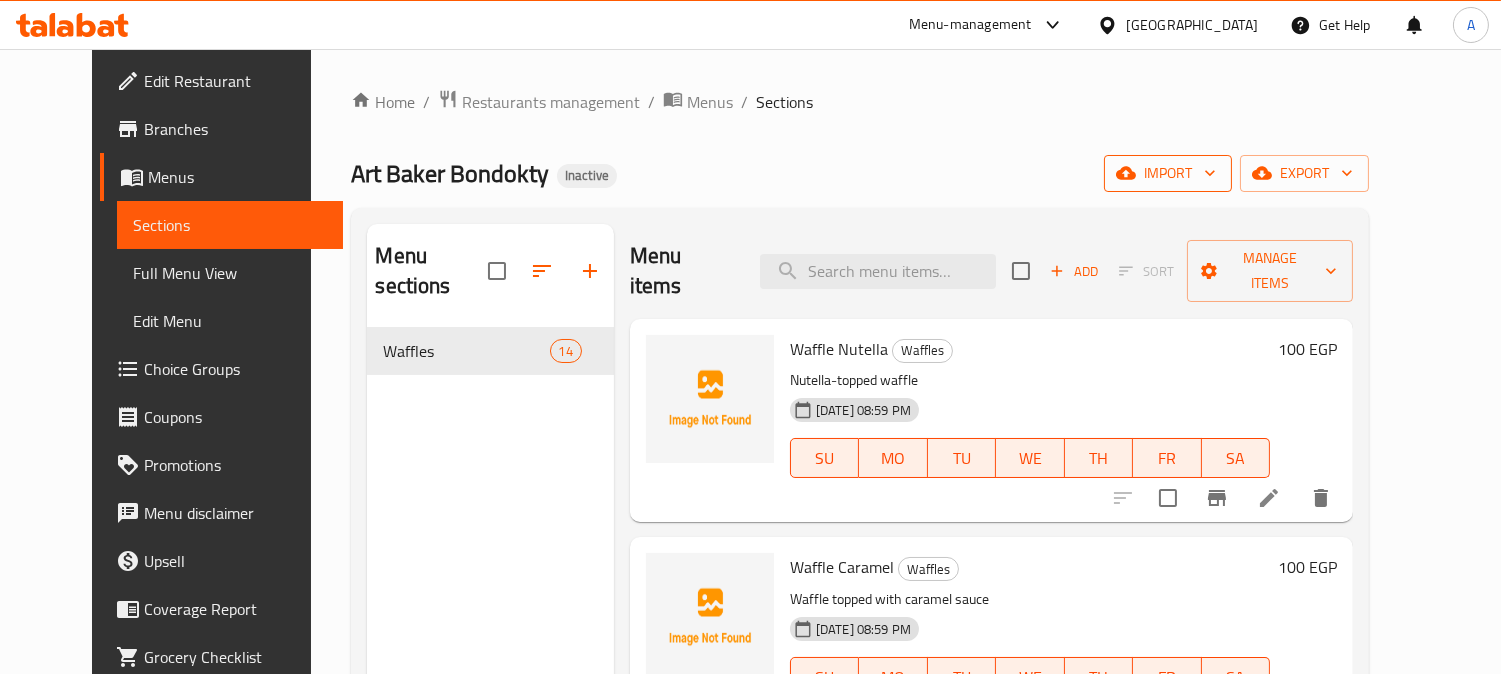 click on "import" at bounding box center [1168, 173] 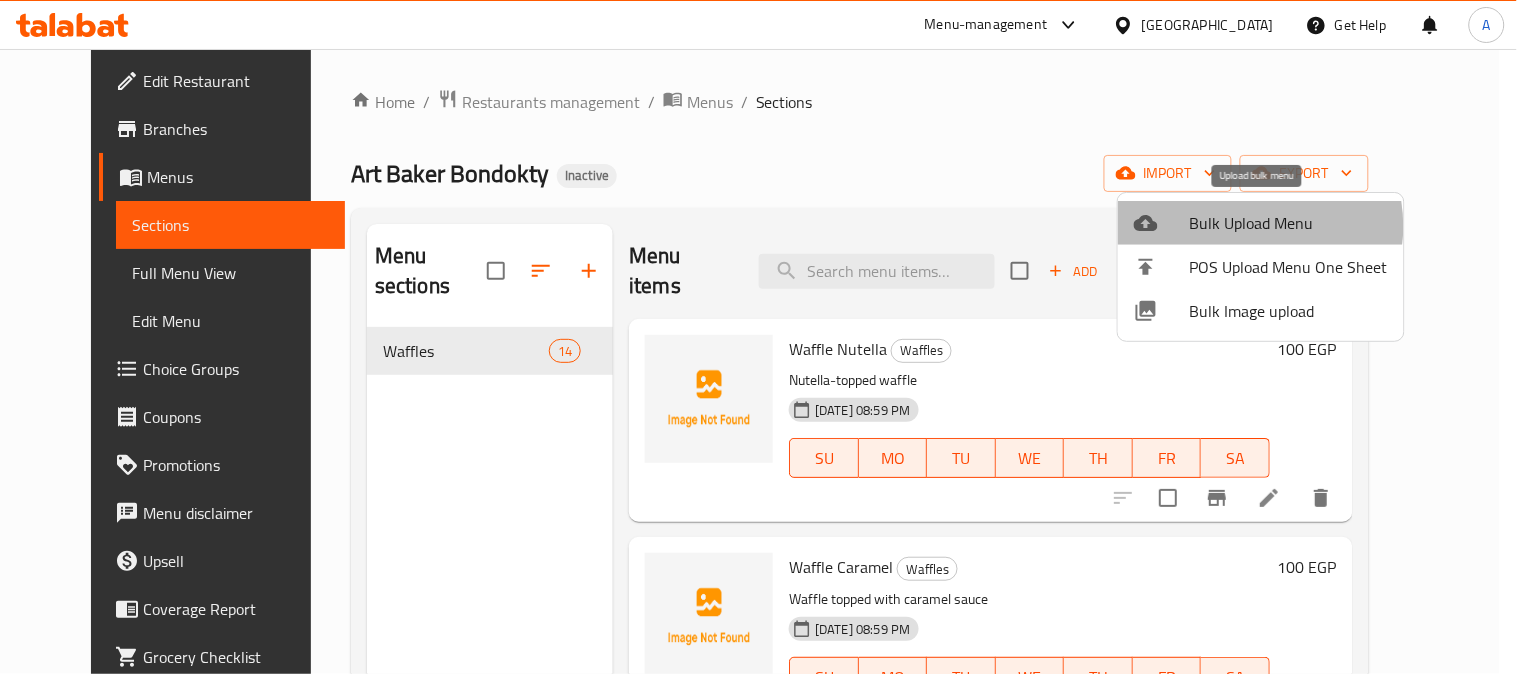 click on "Bulk Upload Menu" at bounding box center (1289, 223) 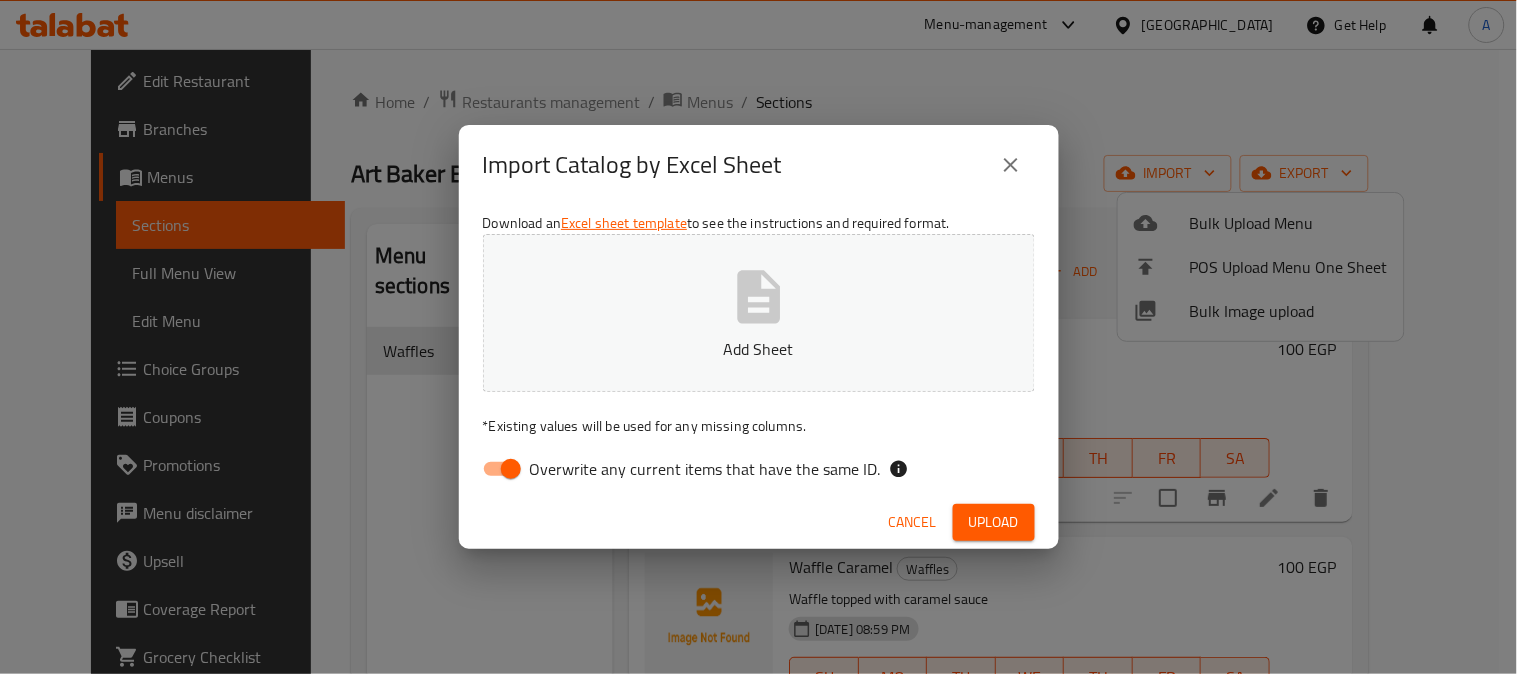 drag, startPoint x: 504, startPoint y: 464, endPoint x: 515, endPoint y: 464, distance: 11 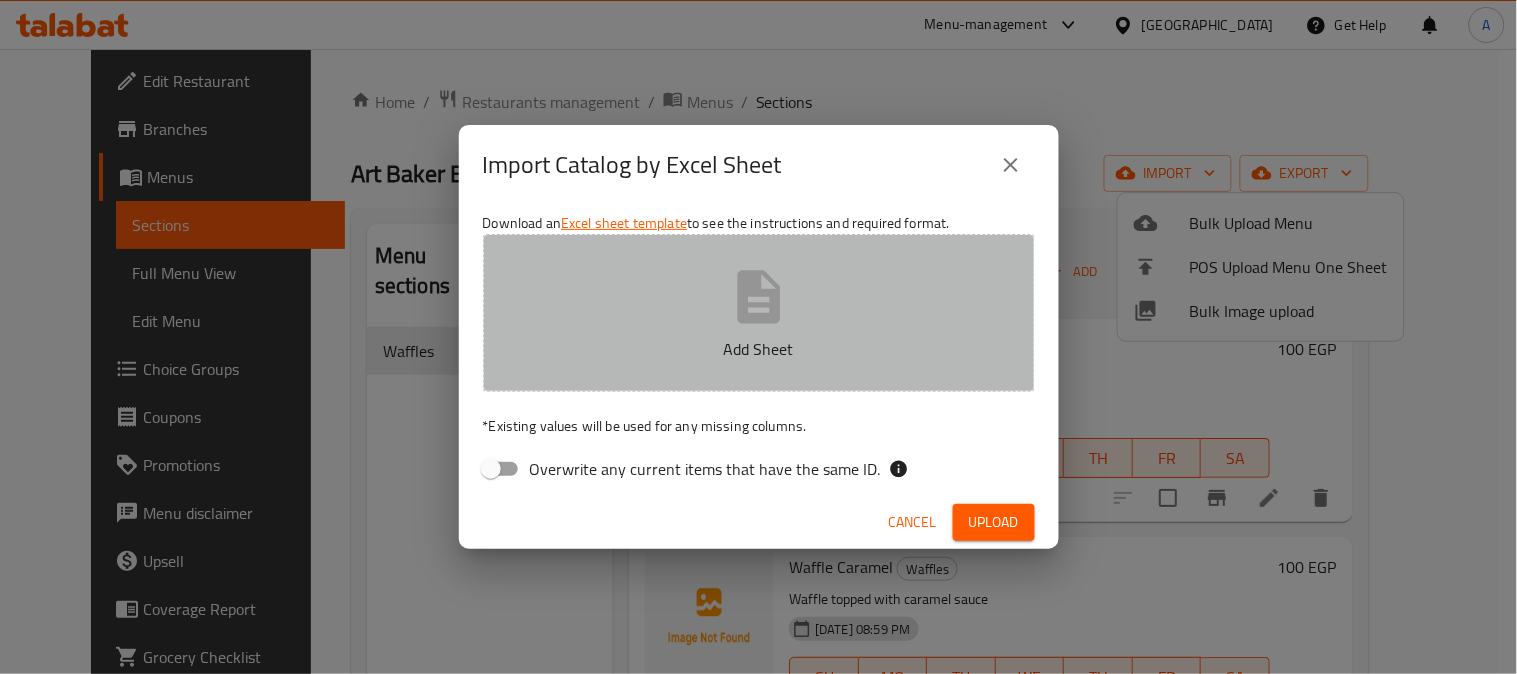 click on "Add Sheet" at bounding box center [759, 349] 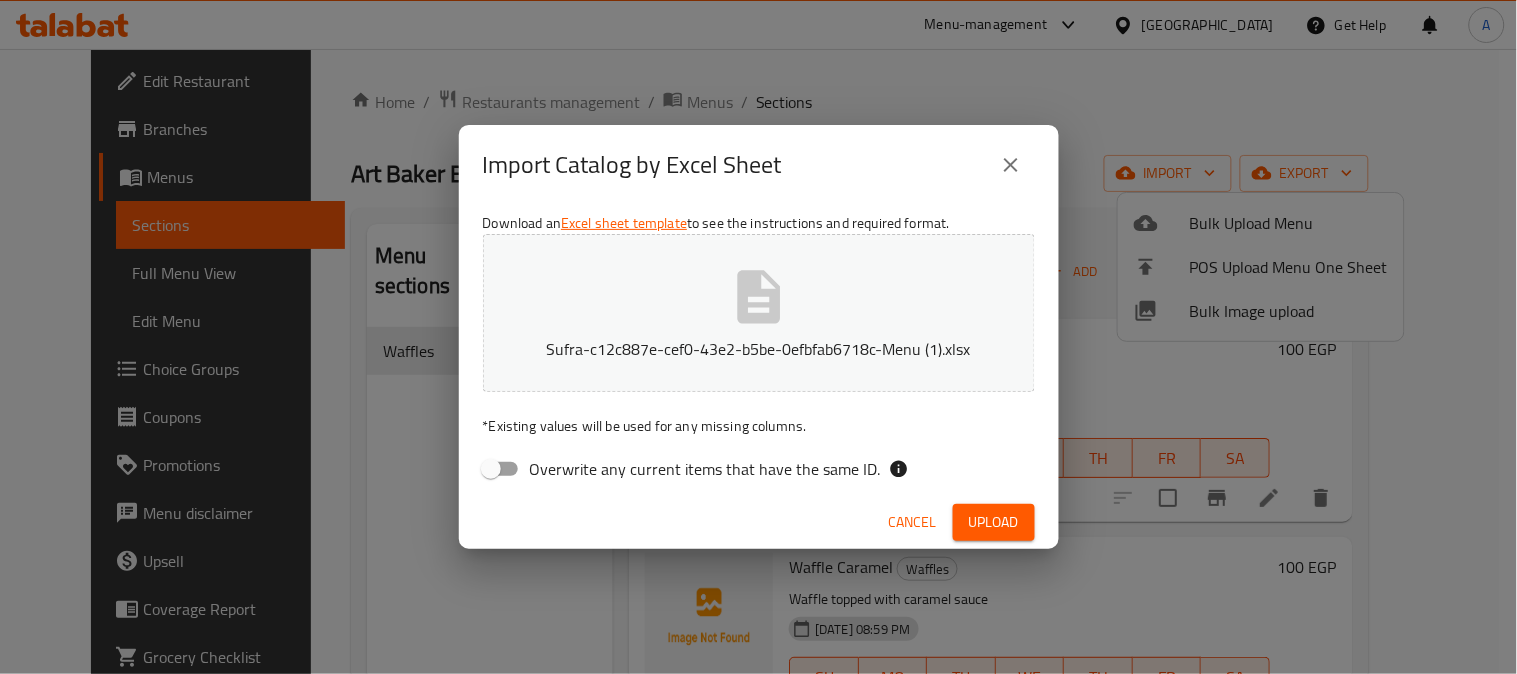 click on "Upload" at bounding box center (994, 522) 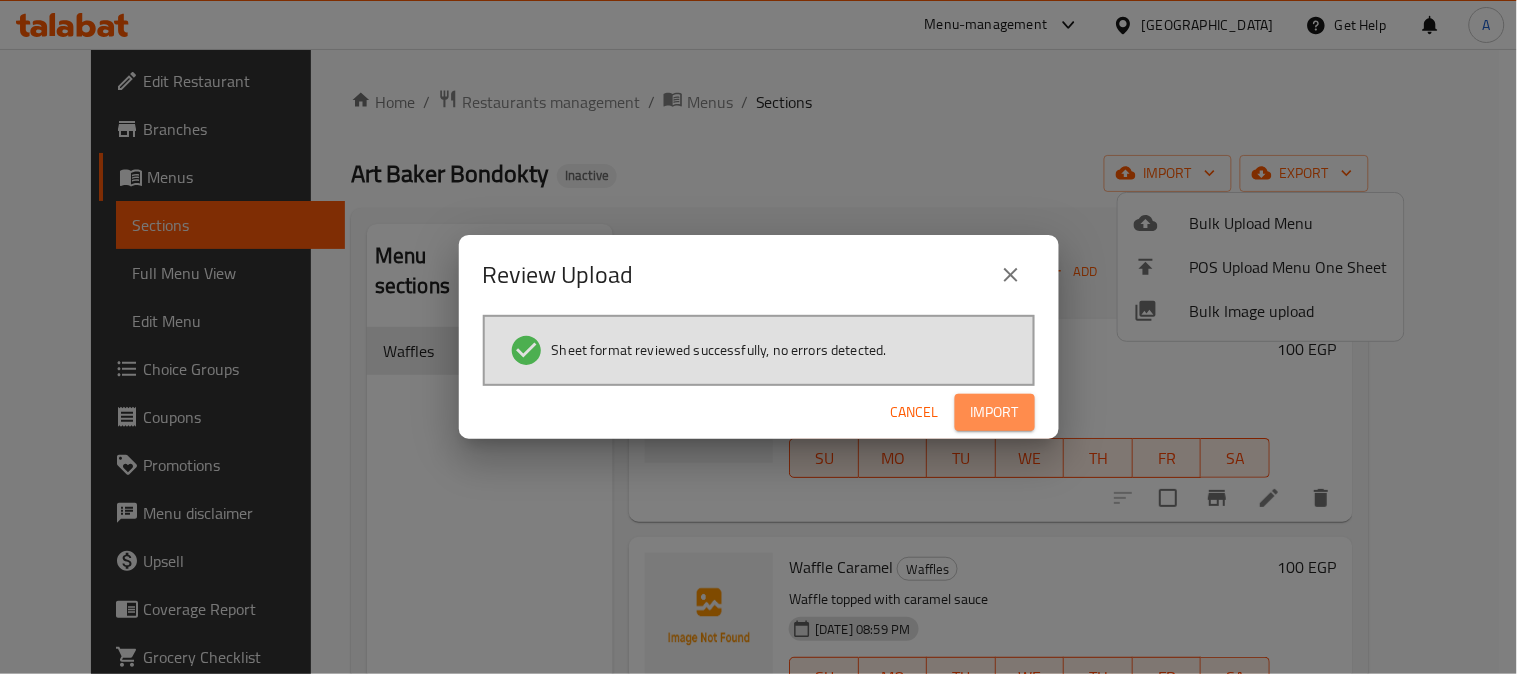 click on "Import" at bounding box center (995, 412) 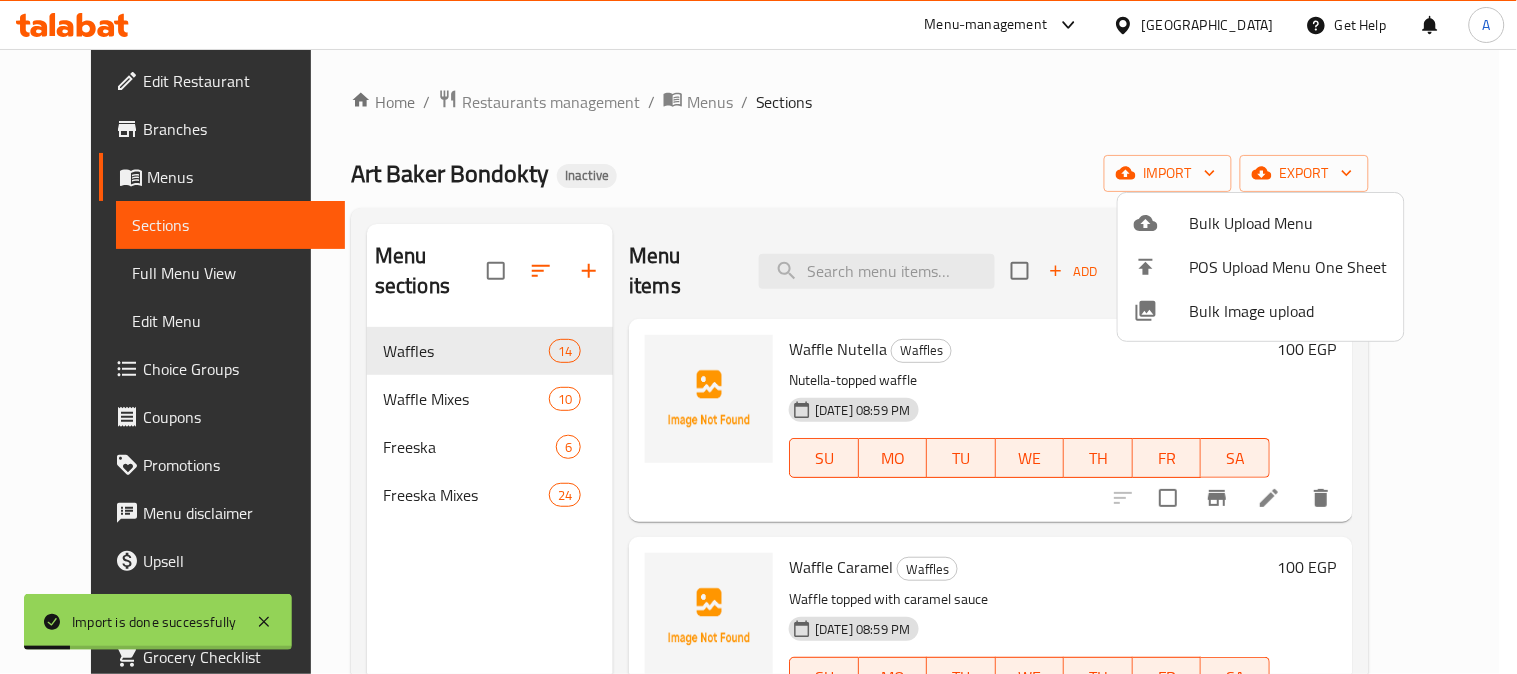 click at bounding box center [758, 337] 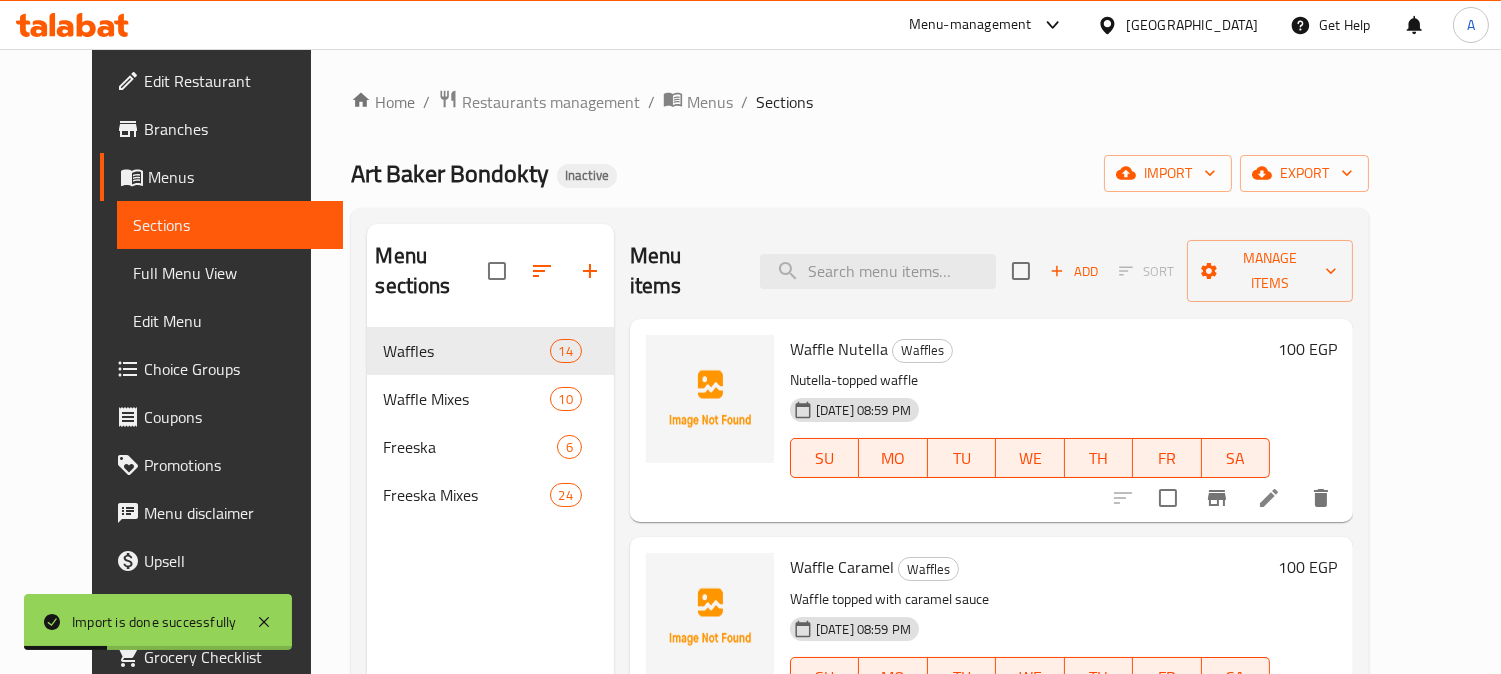 click on "Full Menu View" at bounding box center (230, 273) 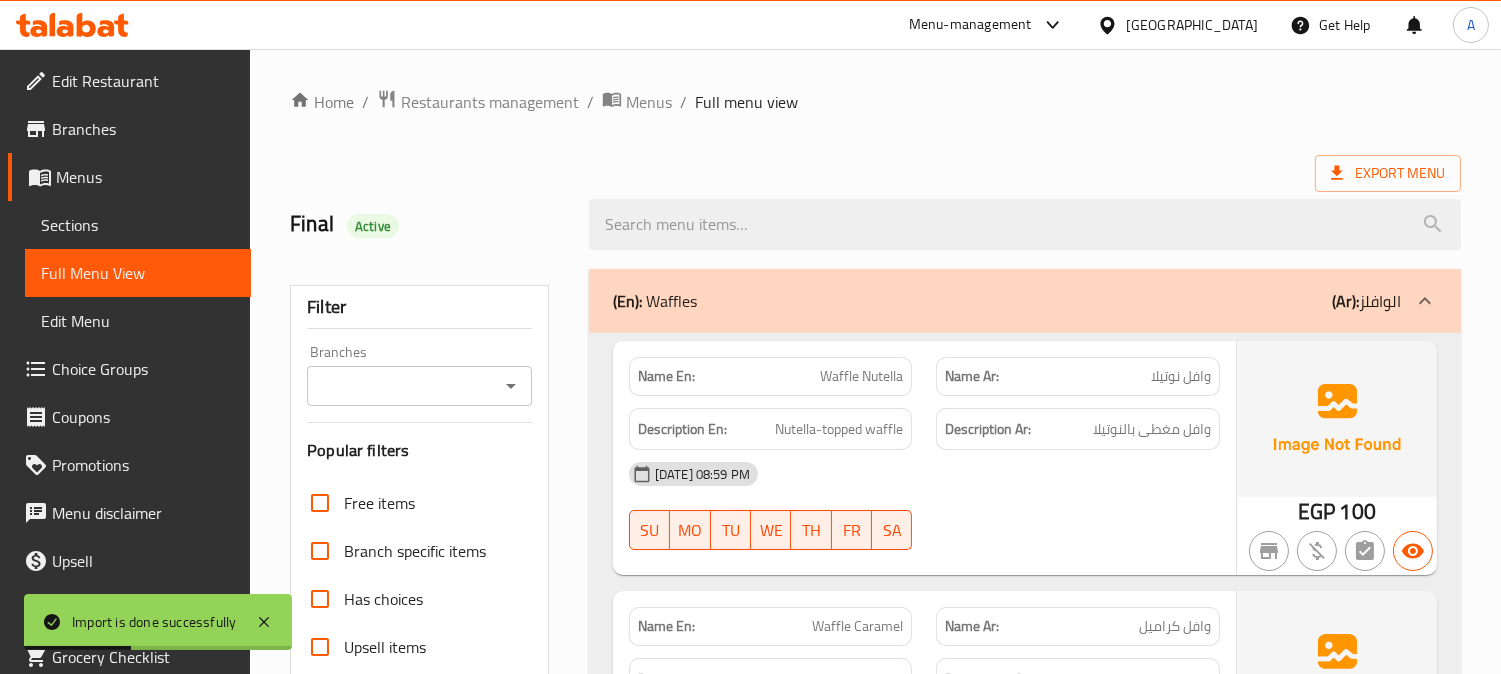 scroll, scrollTop: 444, scrollLeft: 0, axis: vertical 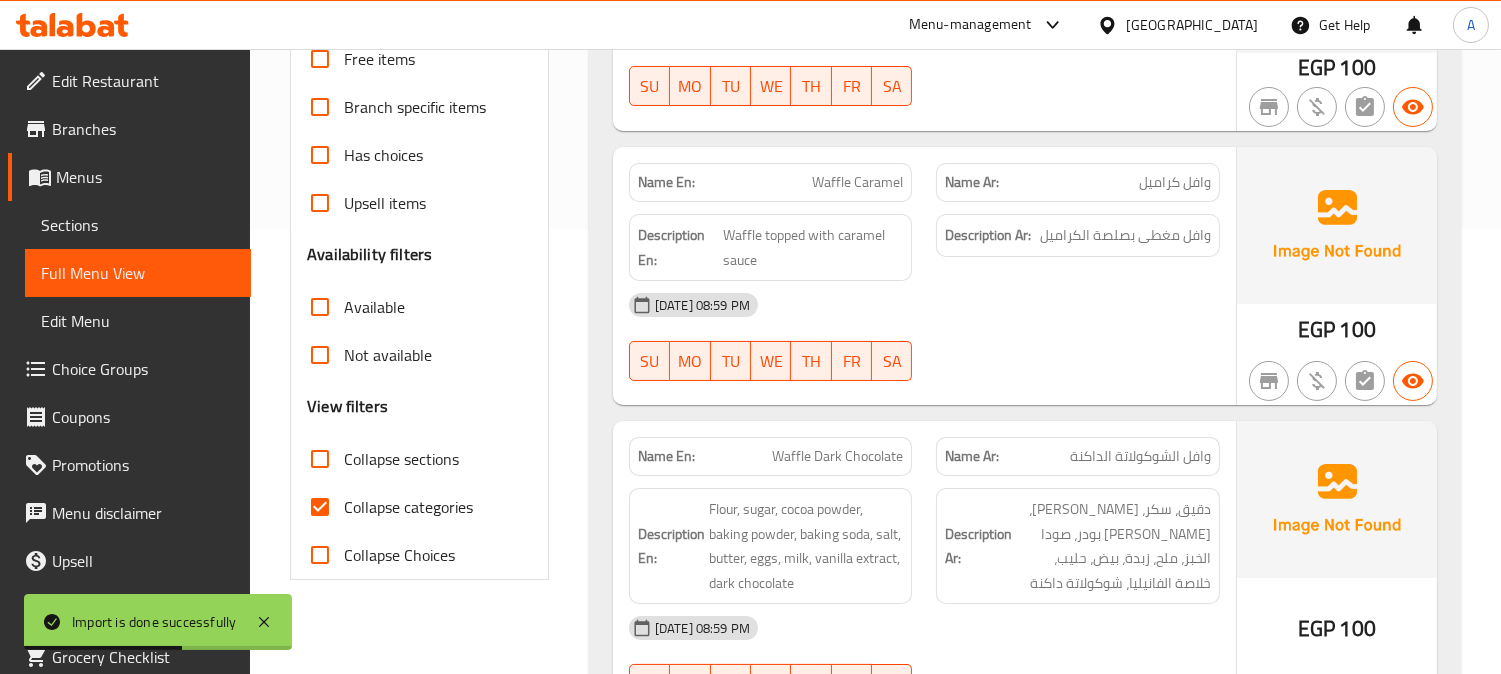 click on "Collapse categories" at bounding box center [320, 507] 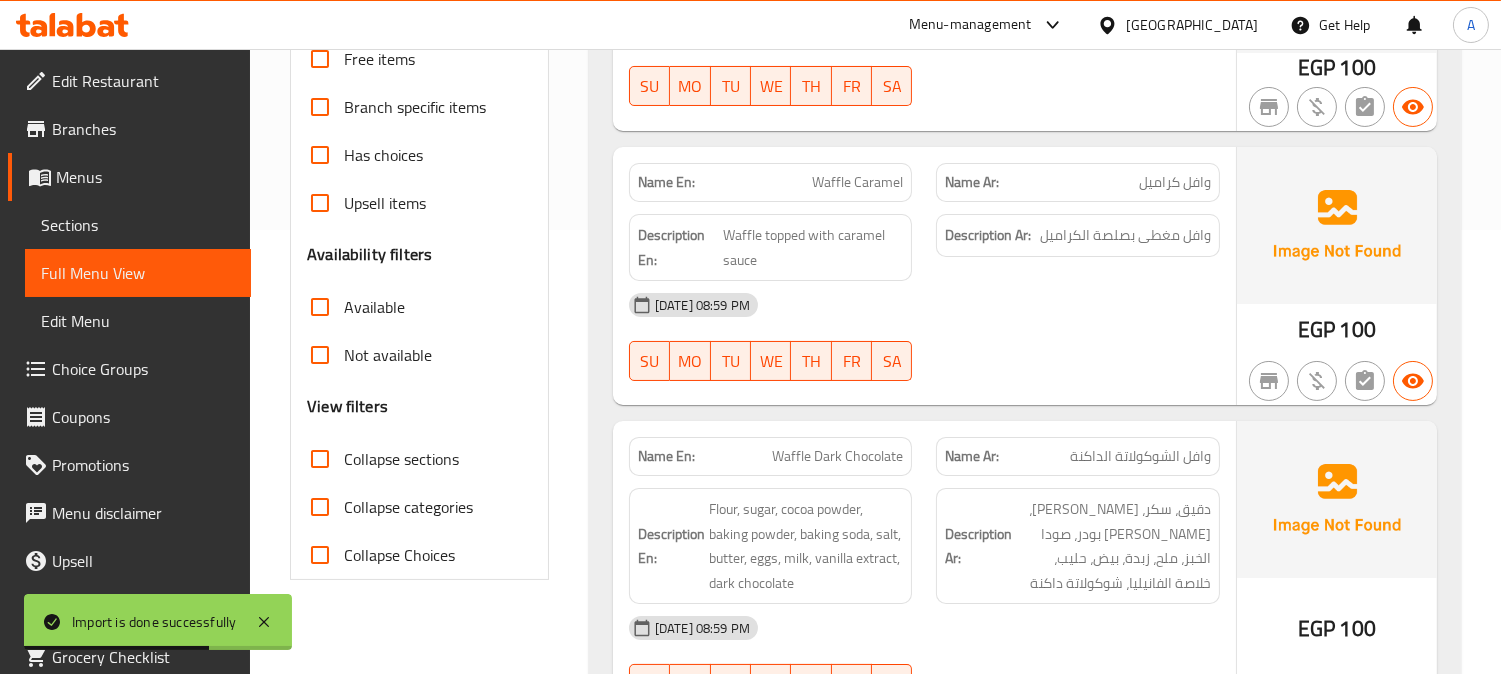 click on "Collapse sections" at bounding box center (320, 459) 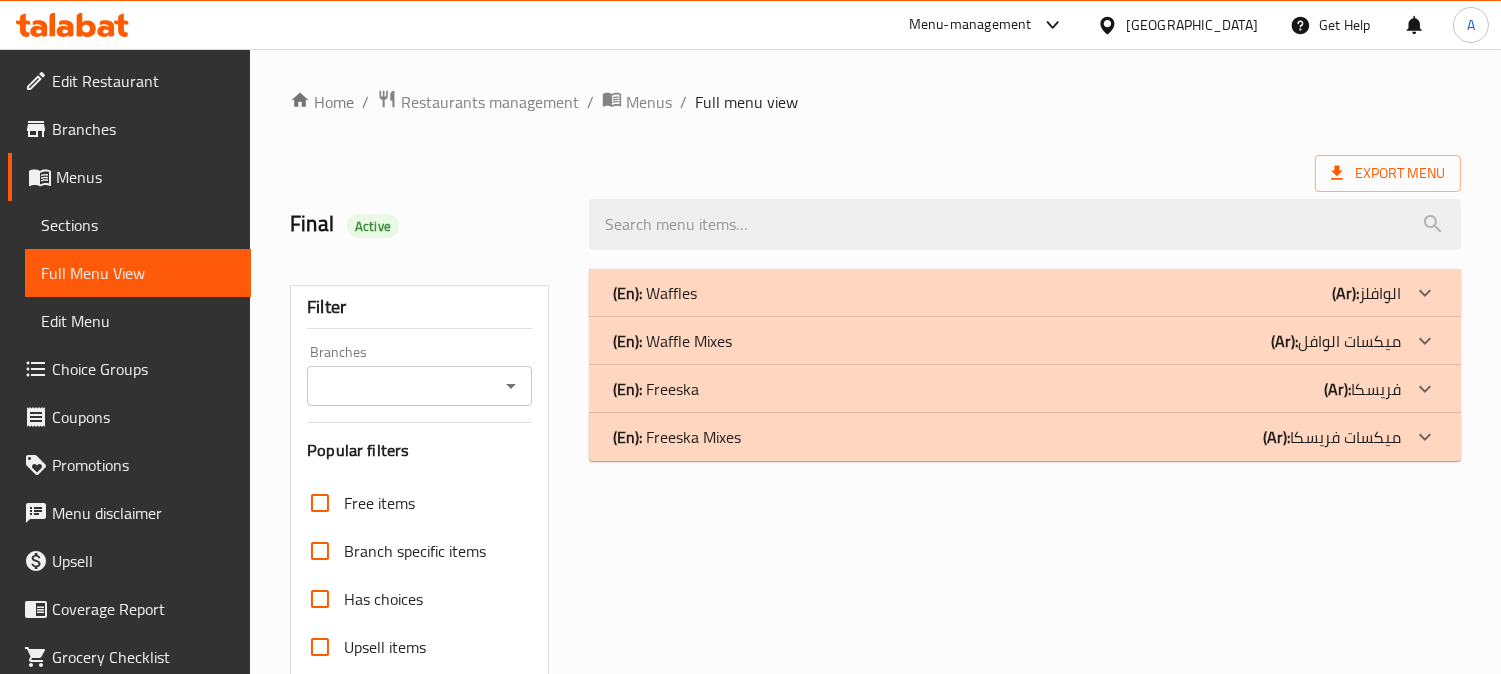 scroll, scrollTop: 333, scrollLeft: 0, axis: vertical 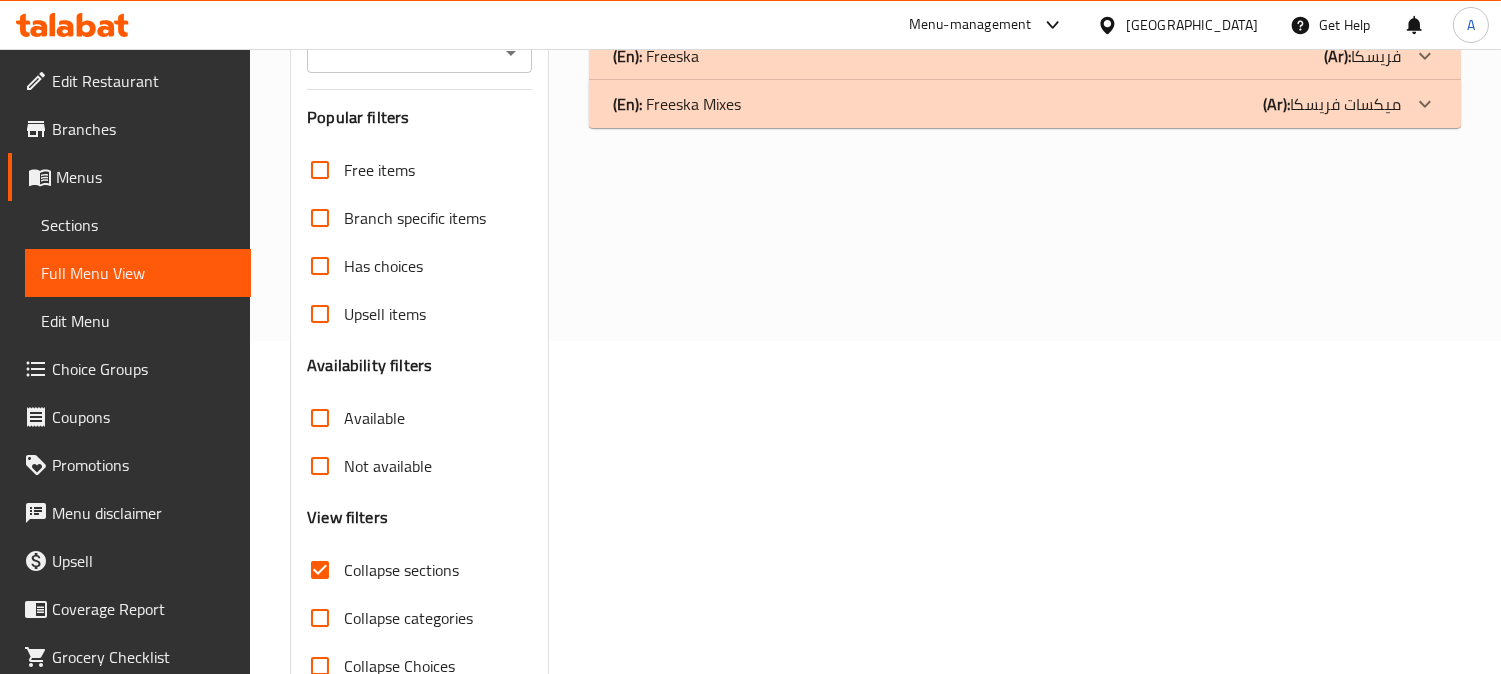 click on "Collapse sections" at bounding box center (320, 570) 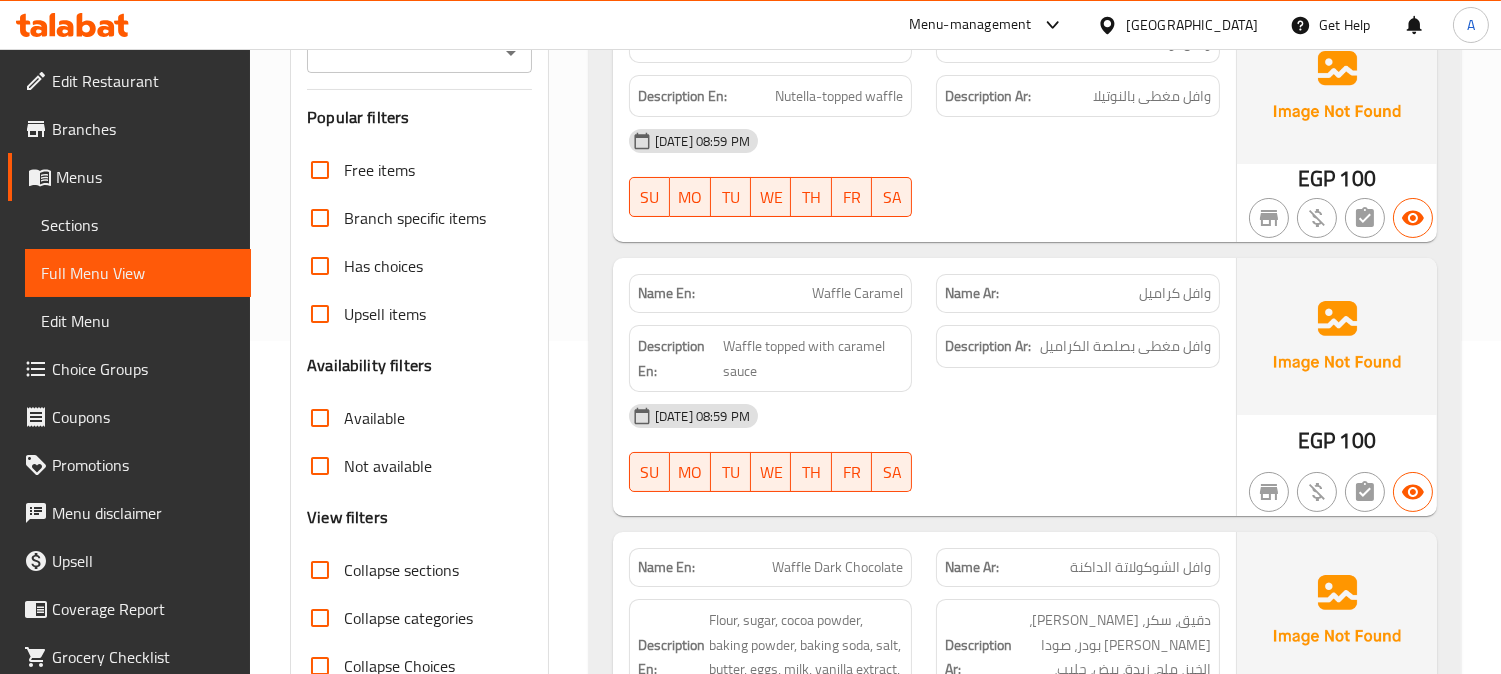 scroll, scrollTop: 0, scrollLeft: 0, axis: both 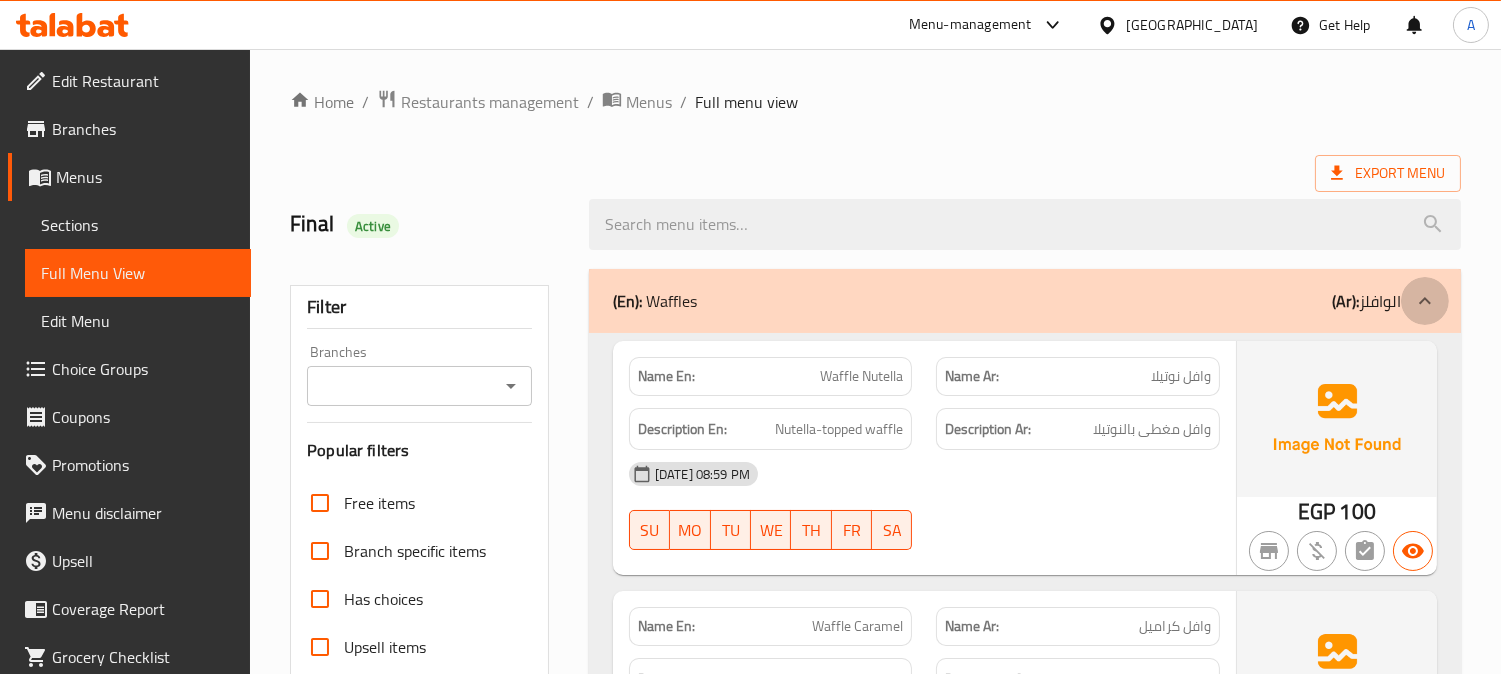 click 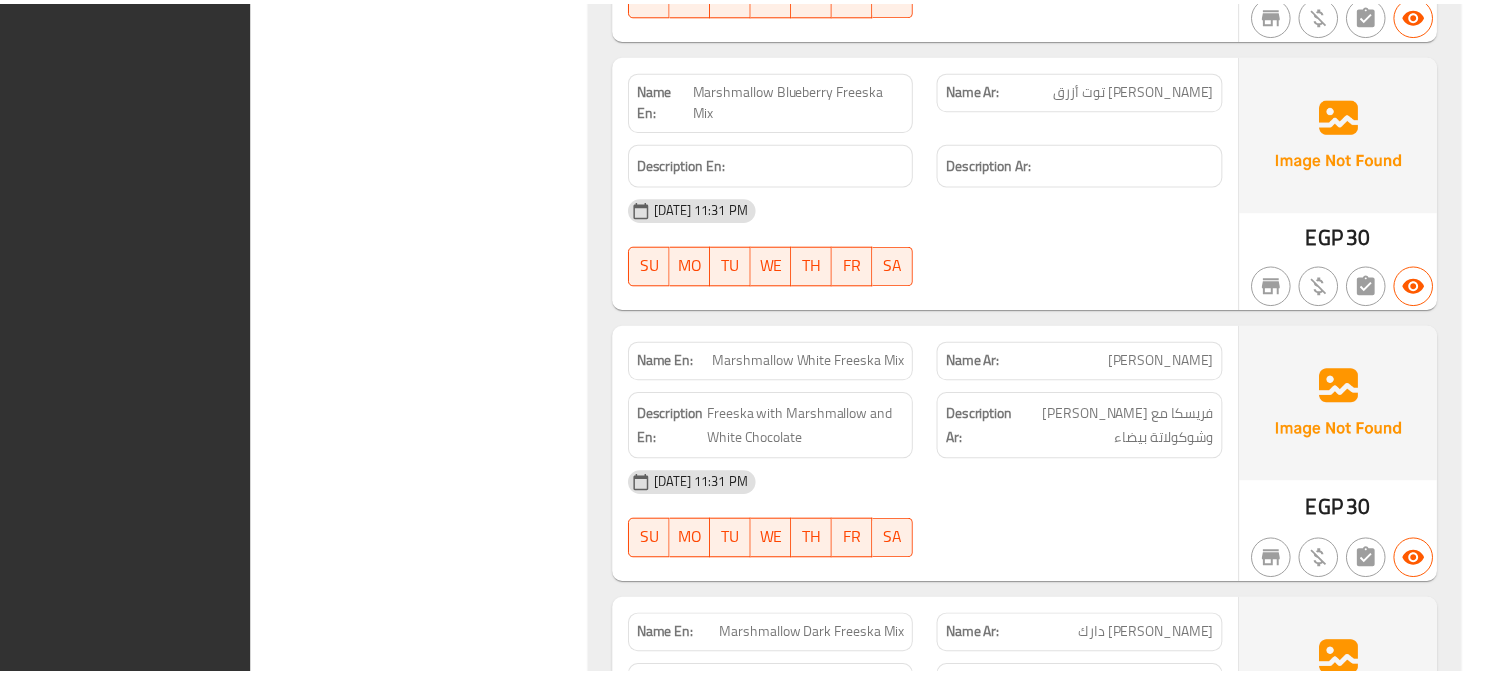 scroll, scrollTop: 10361, scrollLeft: 0, axis: vertical 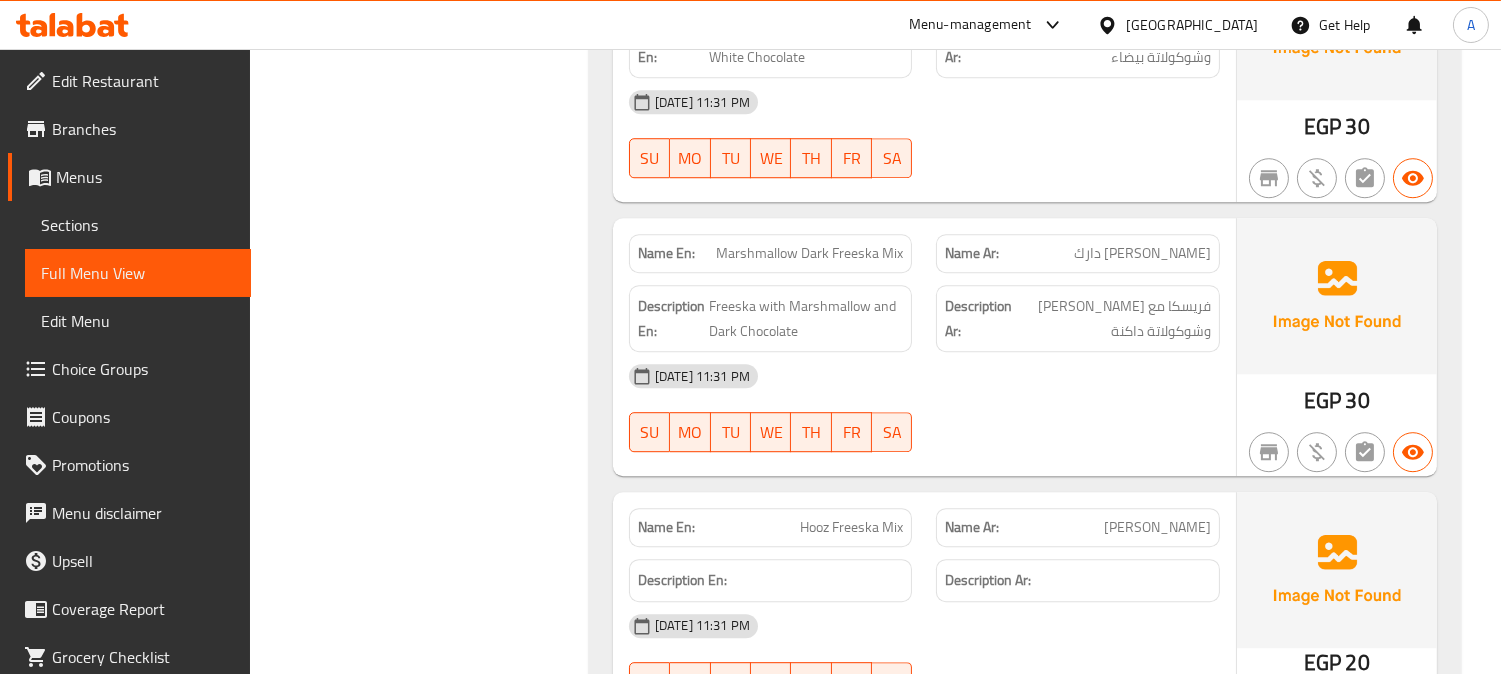 click on "[PERSON_NAME] دارك" at bounding box center [1142, 253] 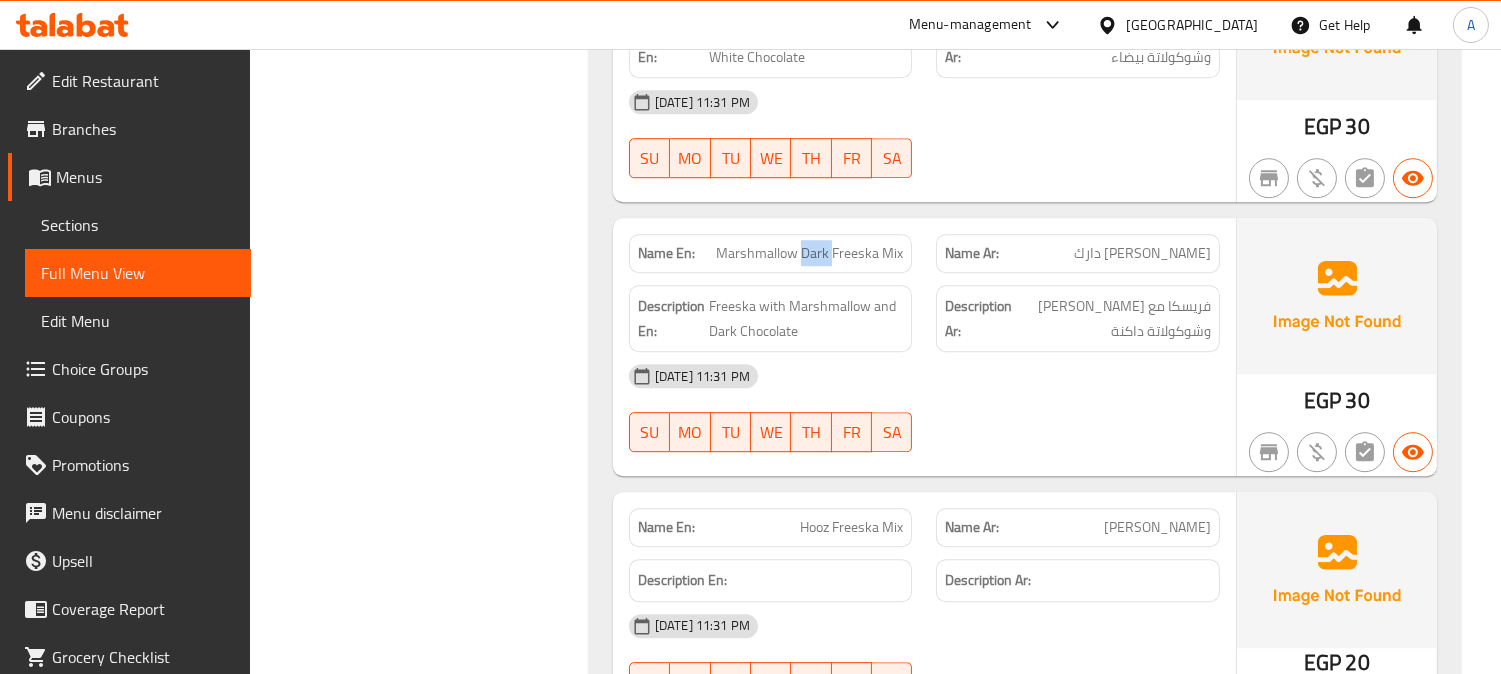 click on "Marshmallow Dark Freeska Mix" at bounding box center [809, 253] 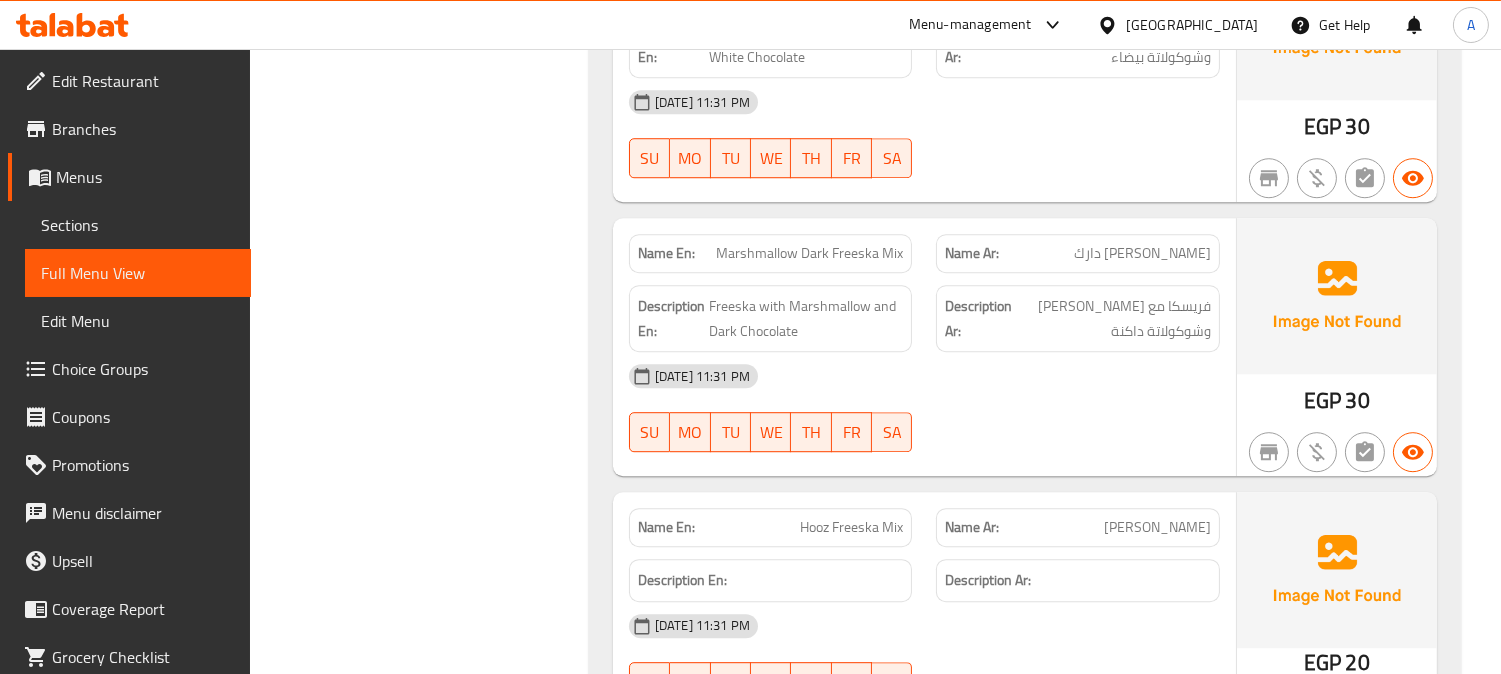 click on "Filter Branches Branches Popular filters Free items Branch specific items Has choices Upsell items Availability filters Available Not available View filters Collapse sections Collapse categories Collapse Choices" at bounding box center (427, -4663) 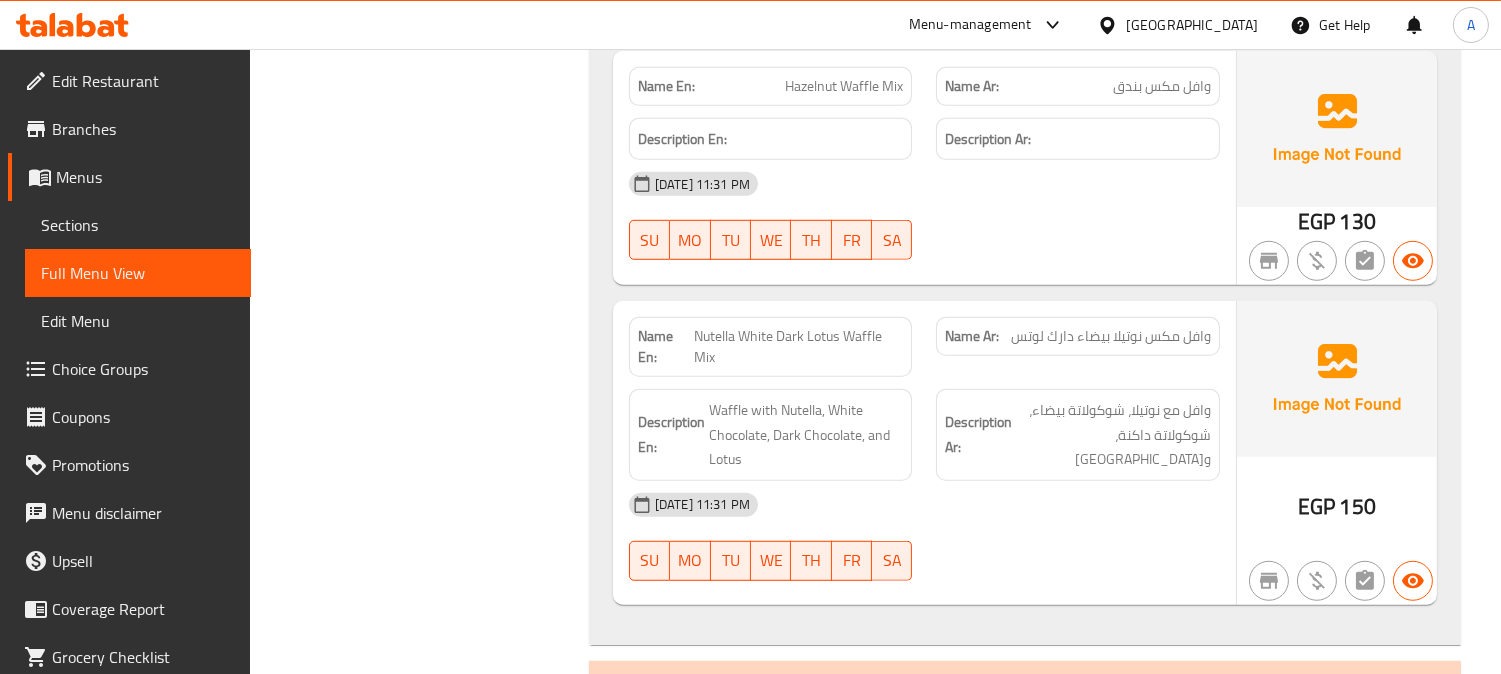 click on "Nutella White Dark Lotus Waffle Mix" at bounding box center (798, 347) 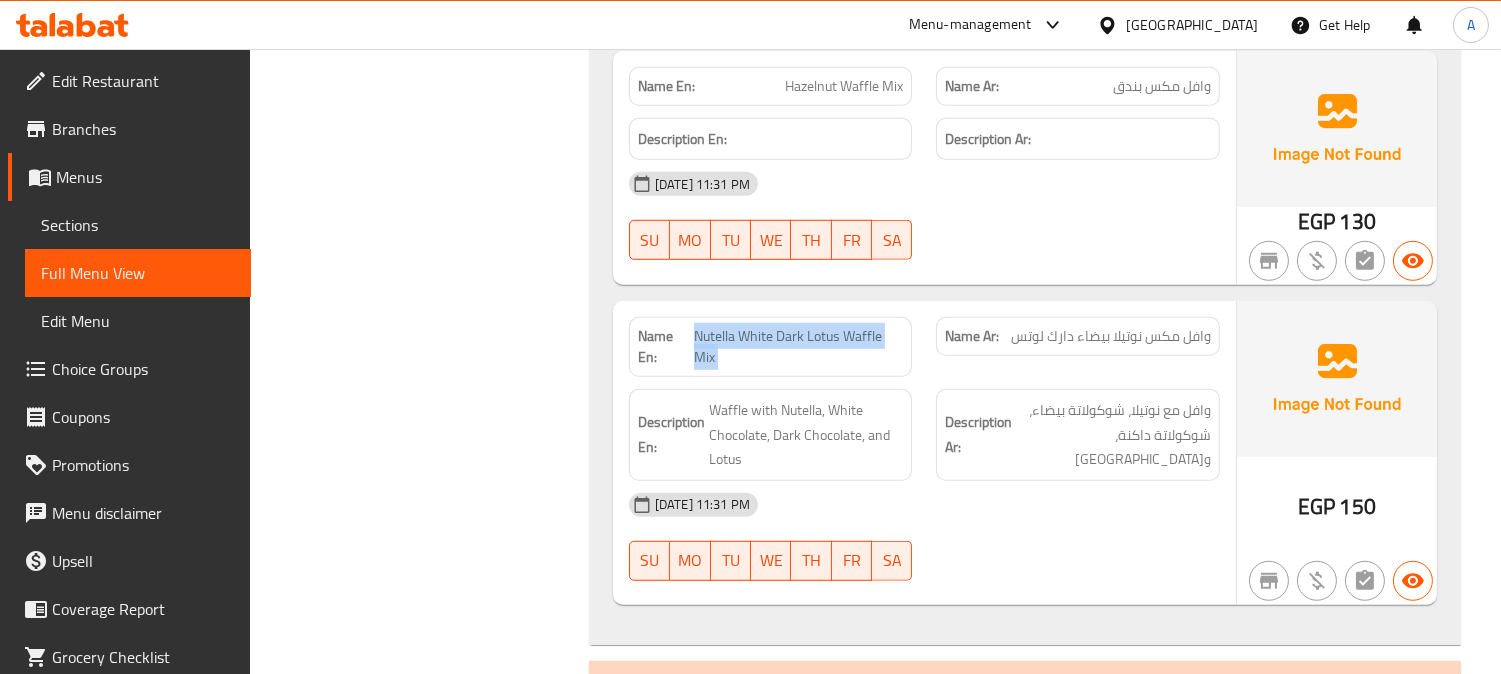 copy on "Nutella White Dark Lotus Waffle Mix" 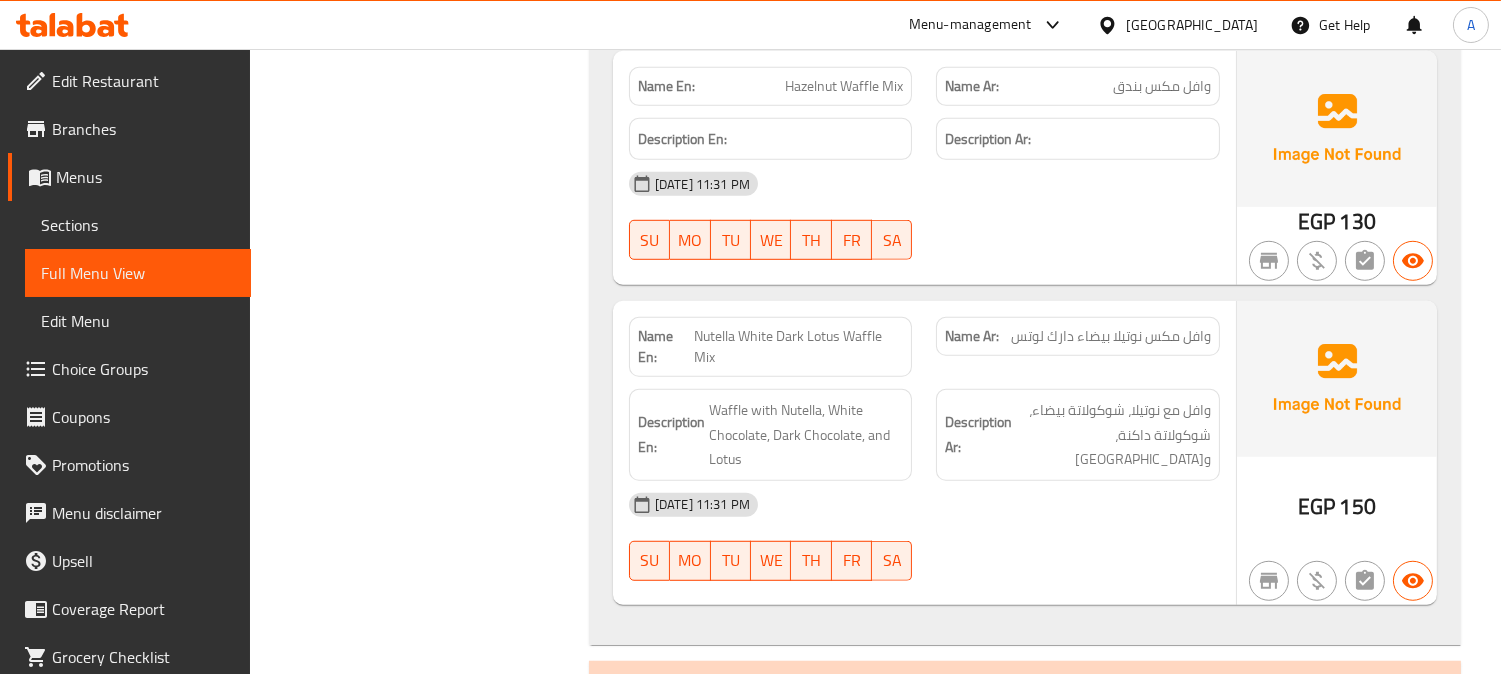 scroll, scrollTop: 10210, scrollLeft: 0, axis: vertical 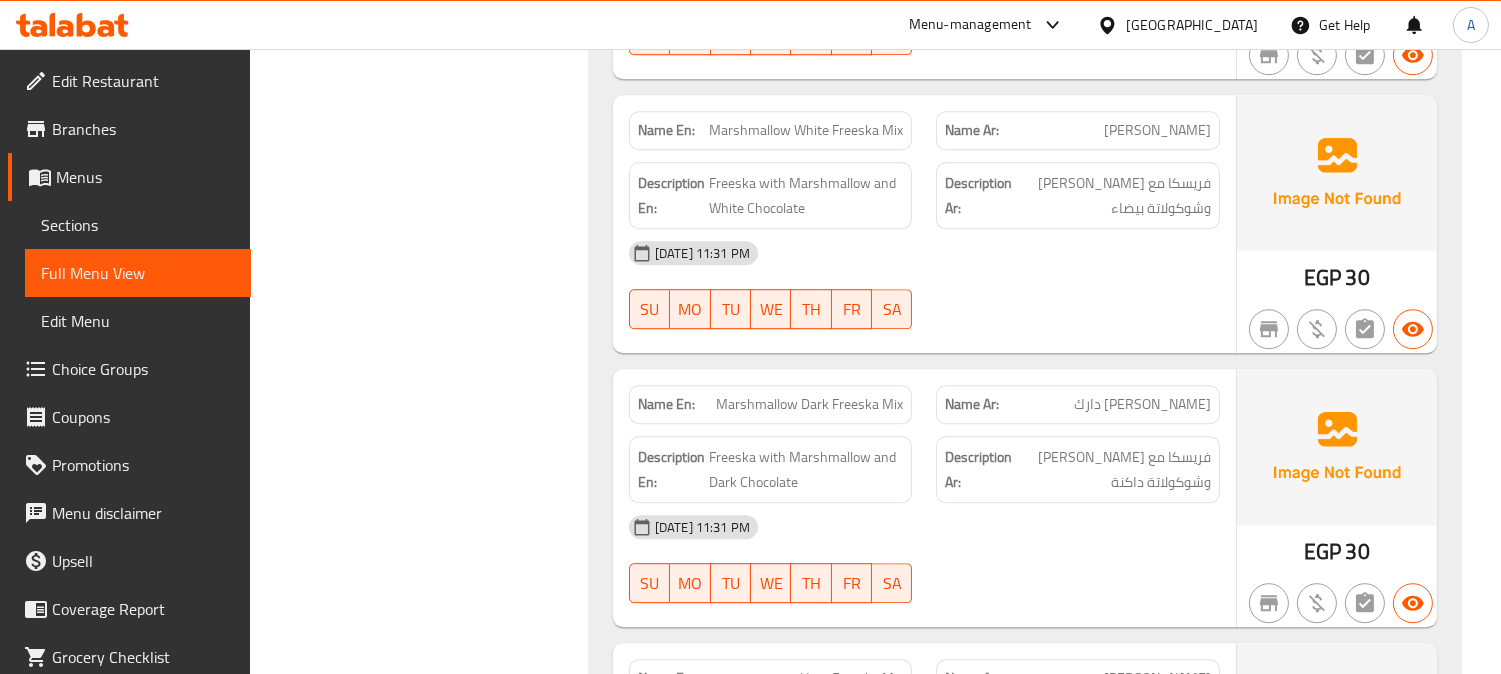 click on "Marshmallow Dark Freeska Mix" at bounding box center (809, 404) 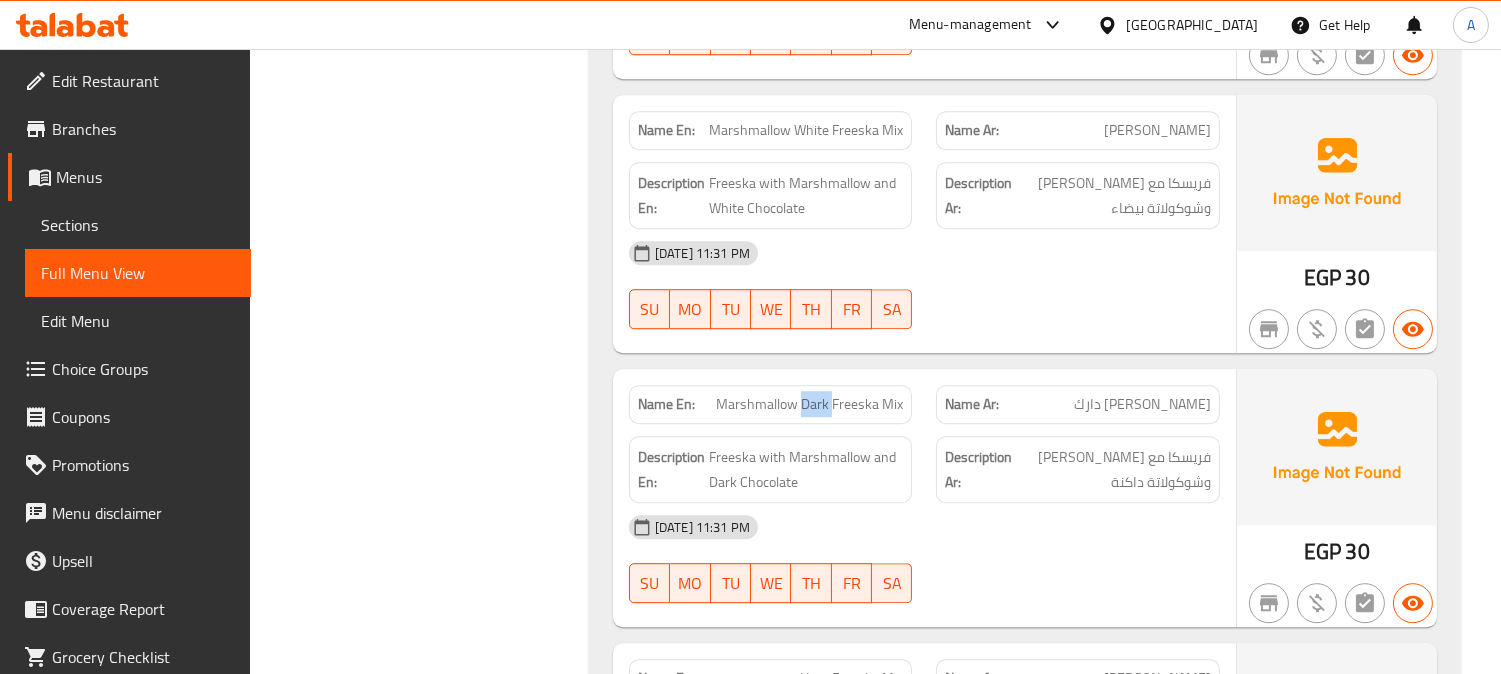 click on "Marshmallow Dark Freeska Mix" at bounding box center (809, 404) 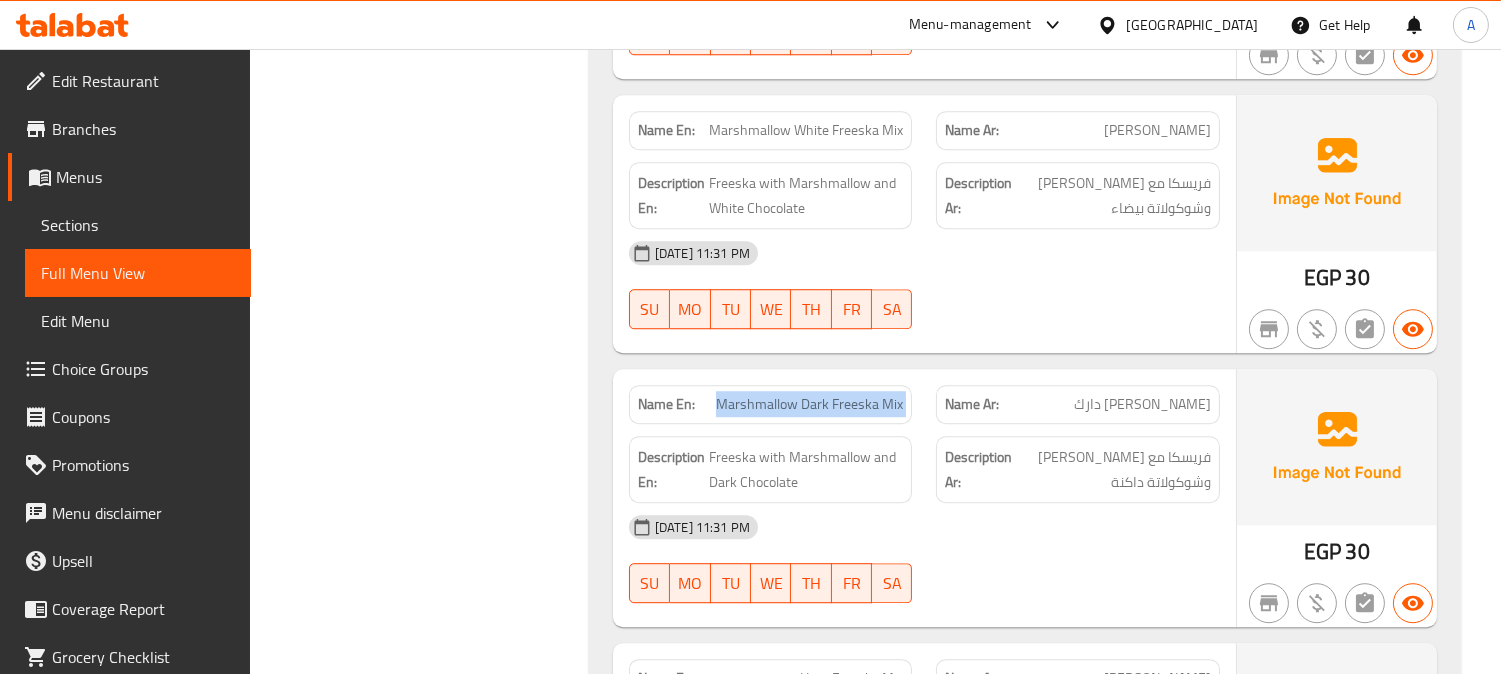 click on "Marshmallow Dark Freeska Mix" at bounding box center (809, 404) 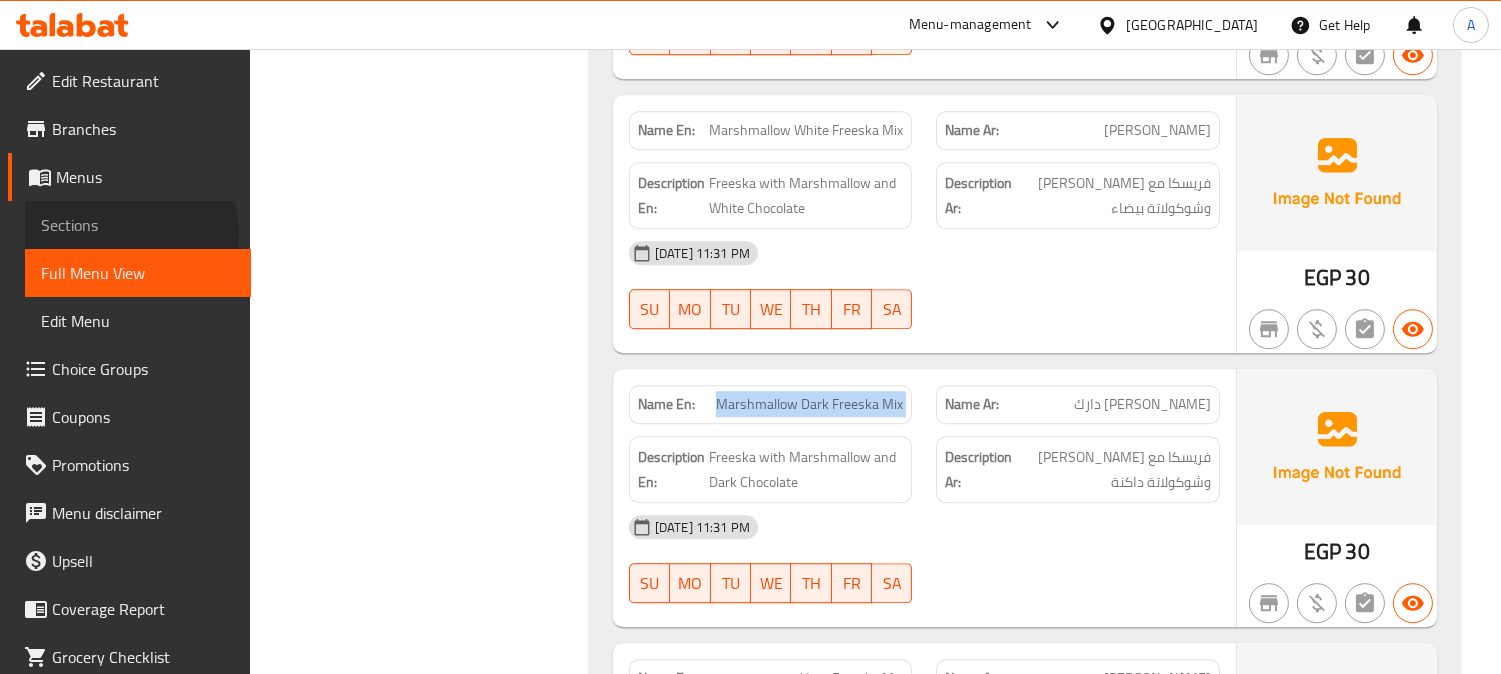 click on "Sections" at bounding box center (138, 225) 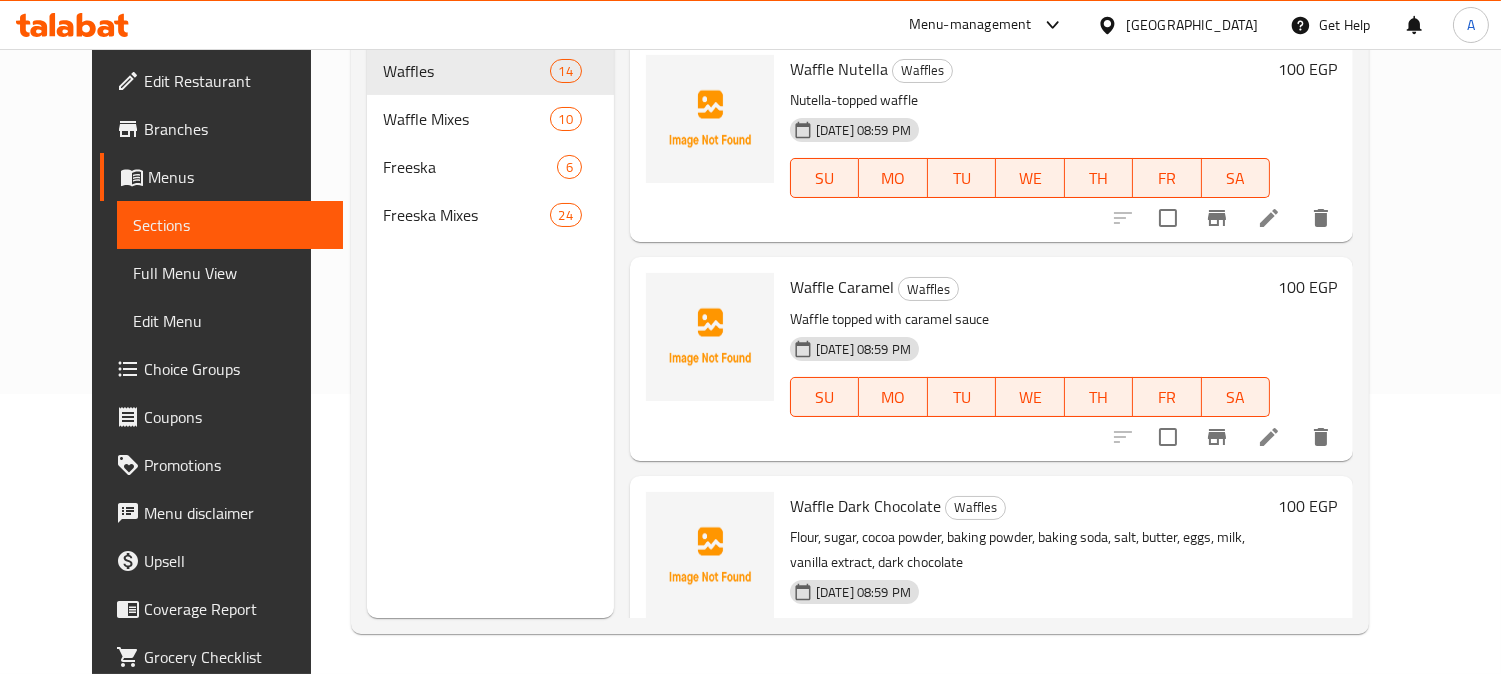 scroll, scrollTop: 280, scrollLeft: 0, axis: vertical 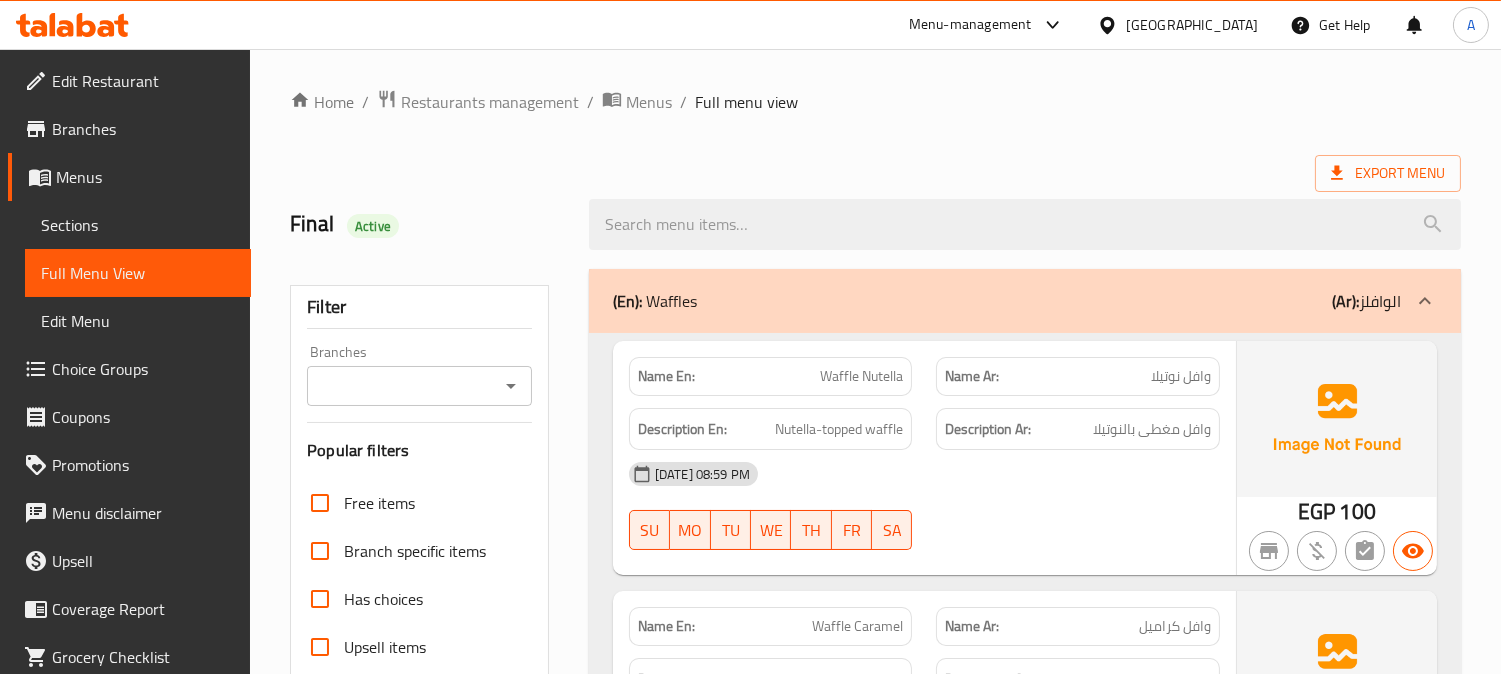 click on "Sections" at bounding box center [138, 225] 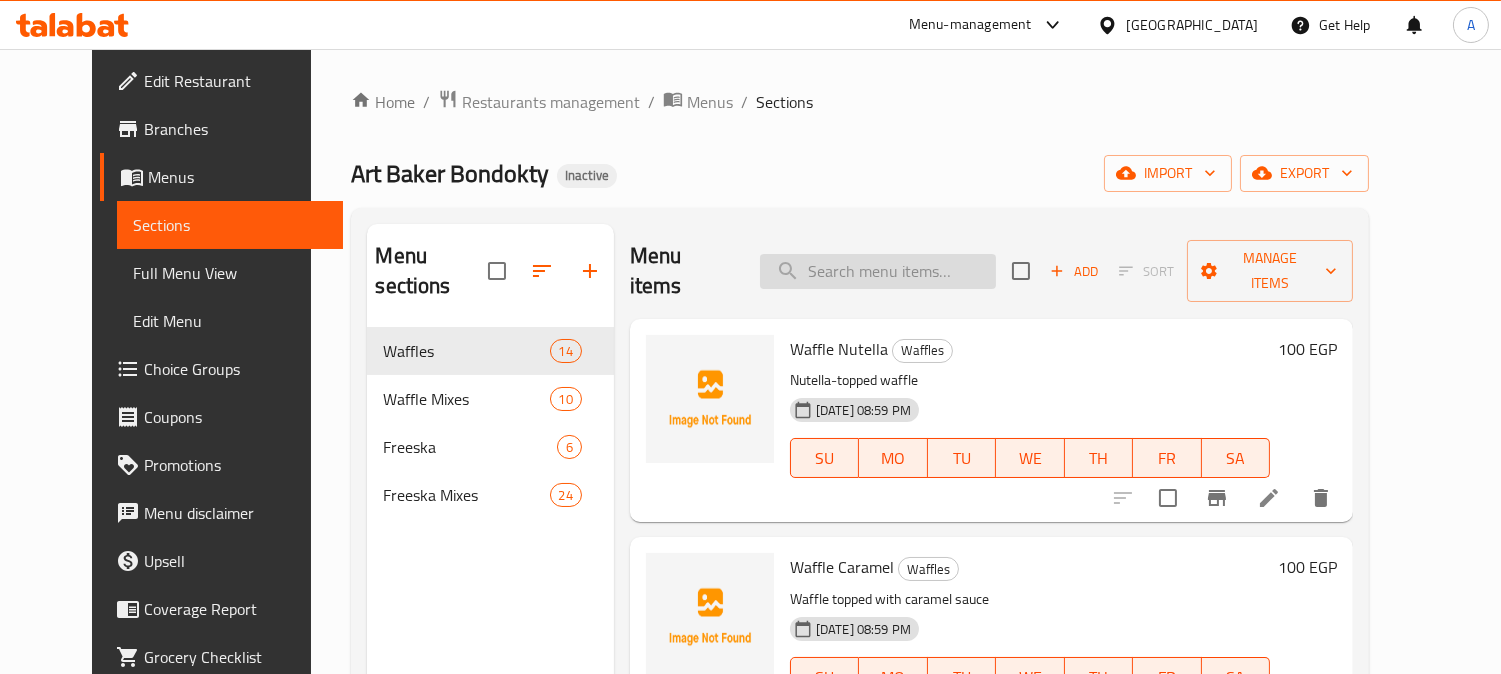 click at bounding box center (878, 271) 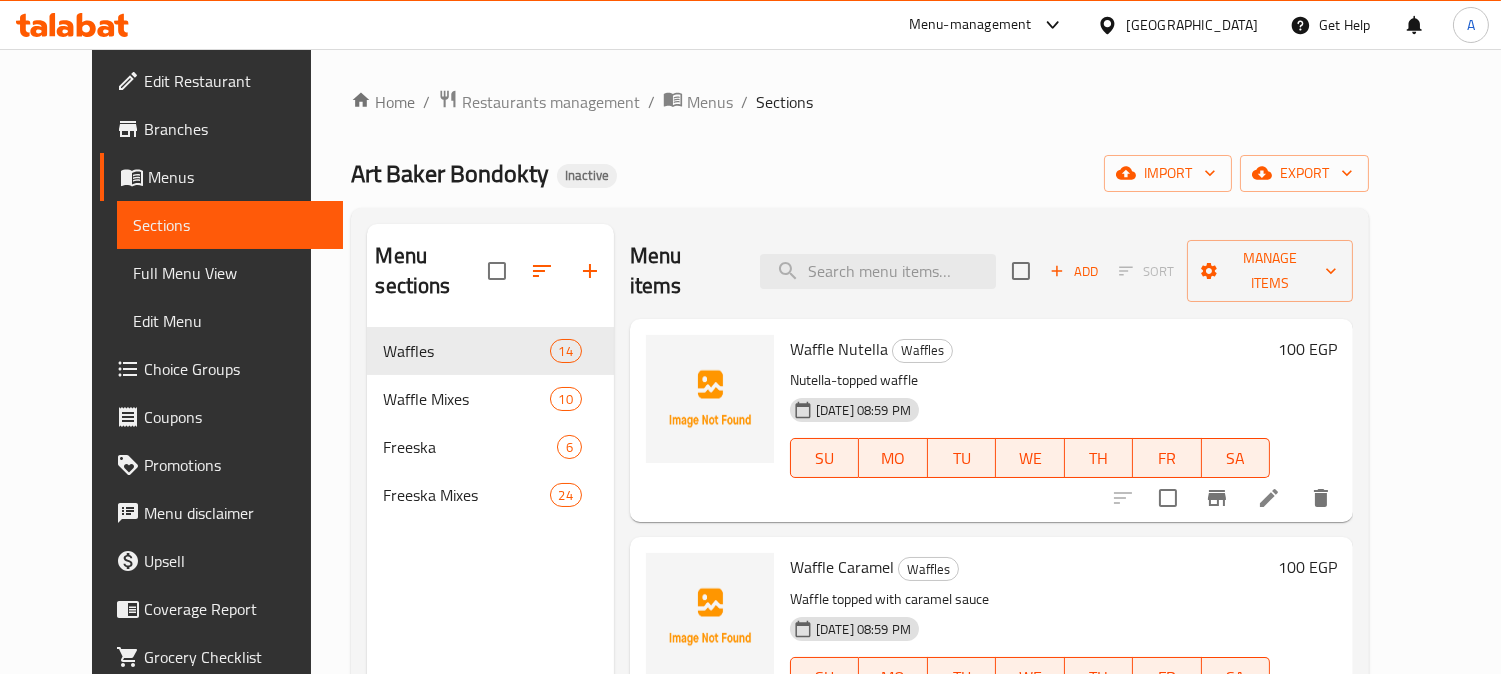 paste on "Nutella White Dark Lotus Waffle Mix" 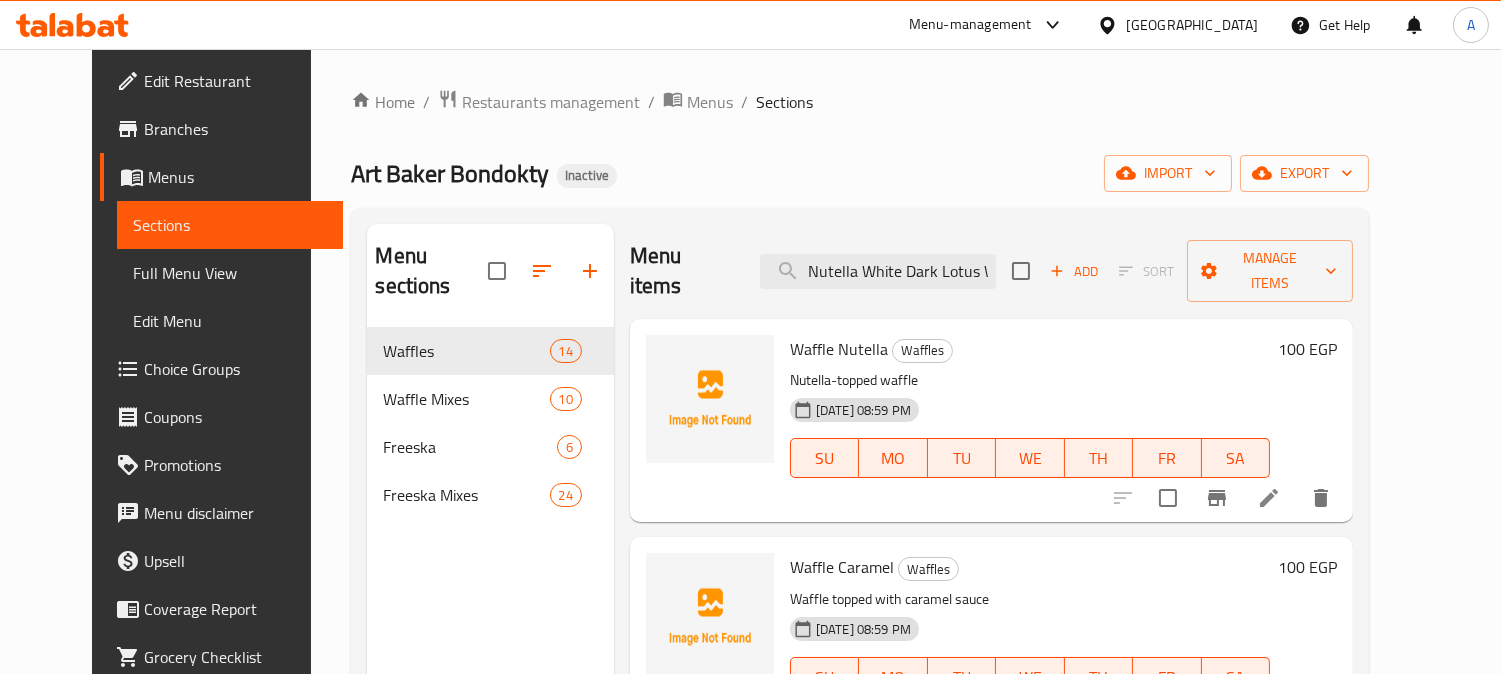 scroll, scrollTop: 0, scrollLeft: 63, axis: horizontal 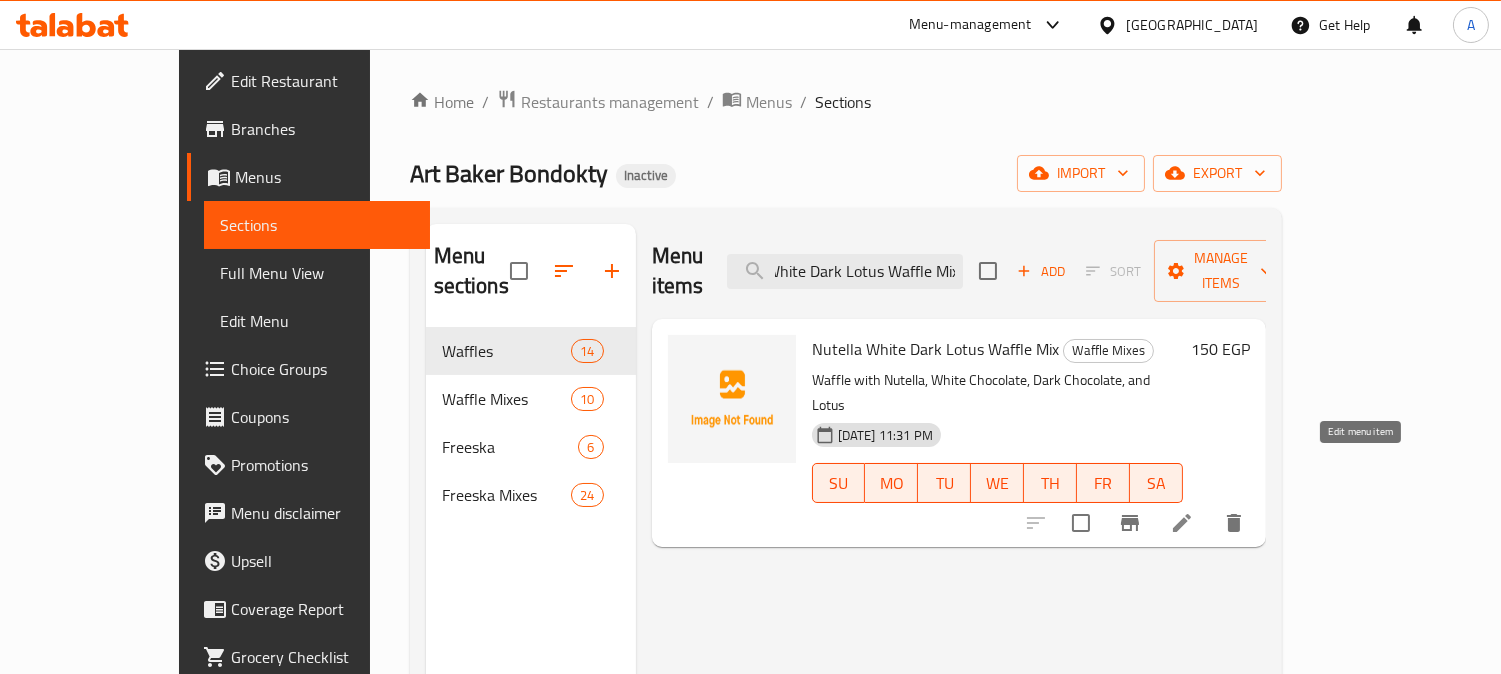 type on "Nutella White Dark Lotus Waffle Mix" 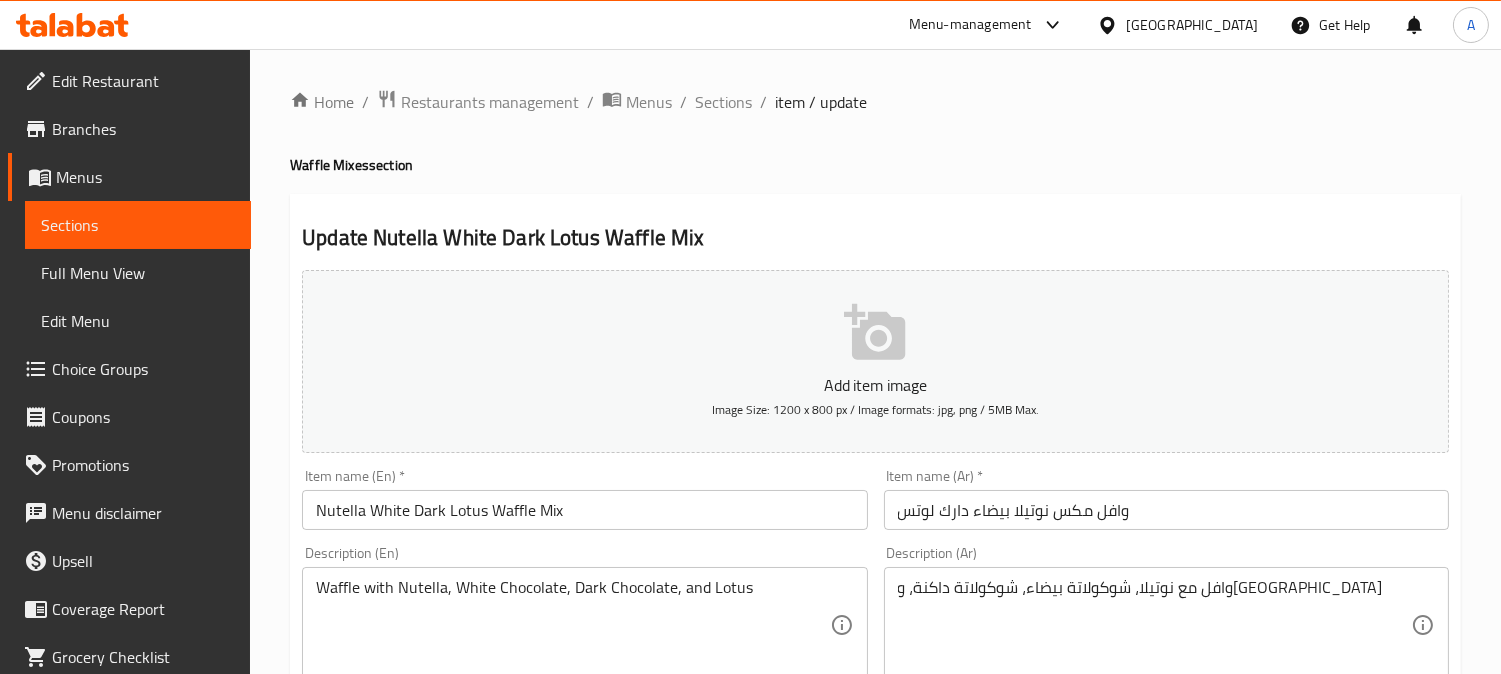 click on "وافل مكس نوتيلا بيضاء دارك لوتس" at bounding box center (1166, 510) 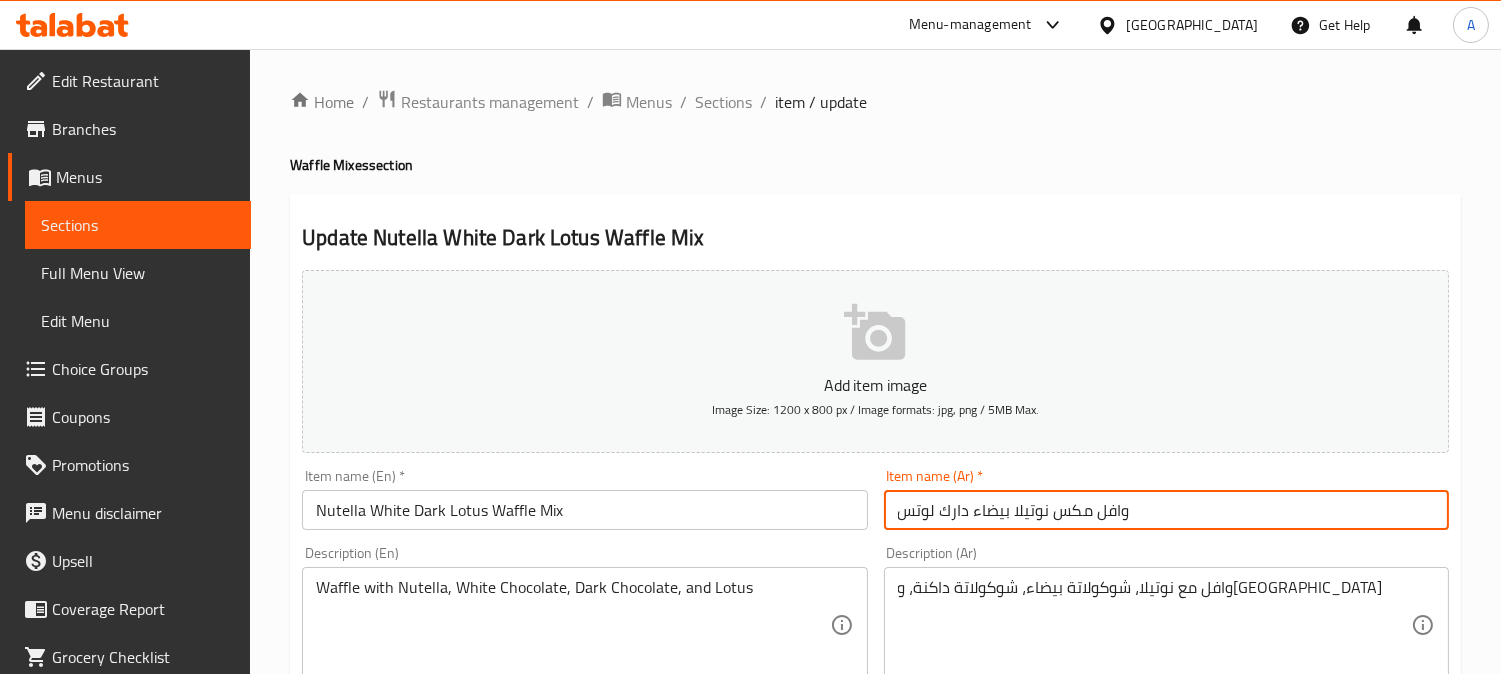 click on "وافل مكس نوتيلا بيضاء دارك لوتس" at bounding box center [1166, 510] 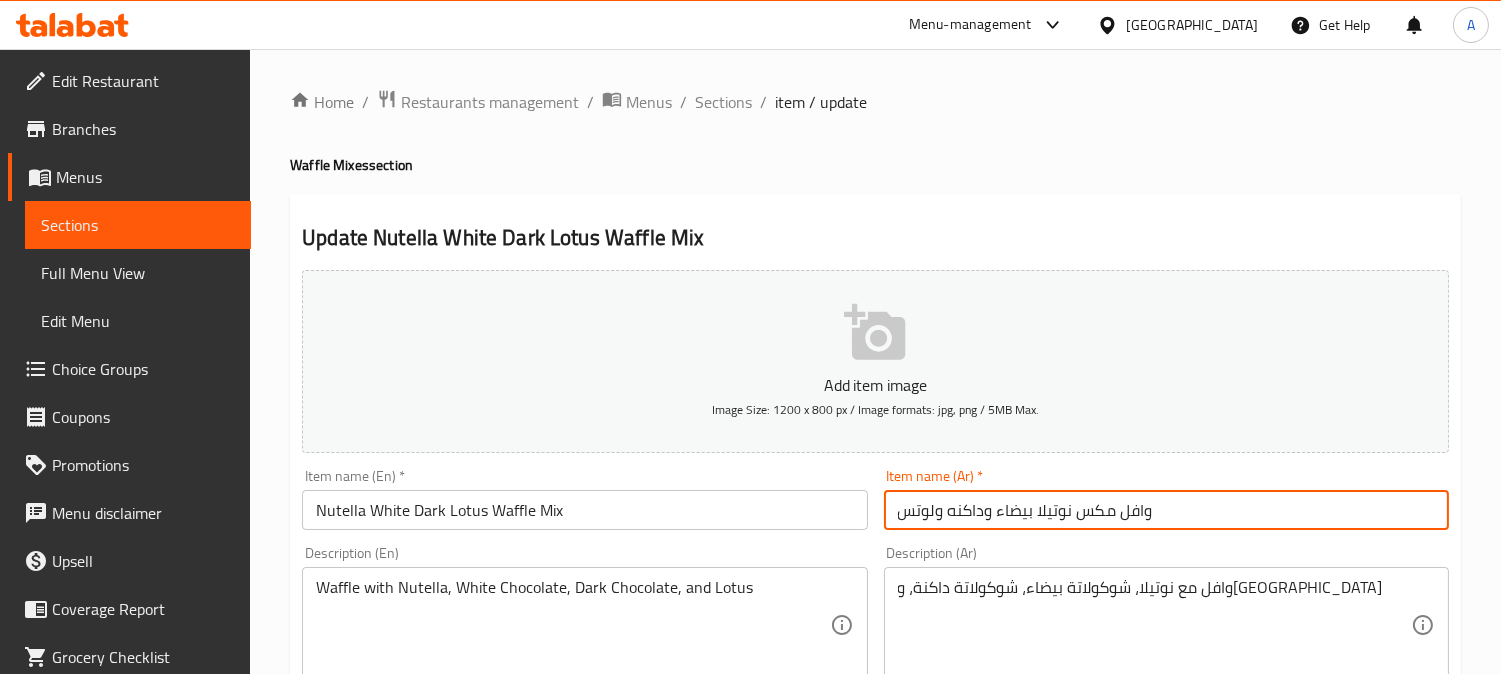 type on "وافل مكس نوتيلا بيضاء وداكنه ولوتس" 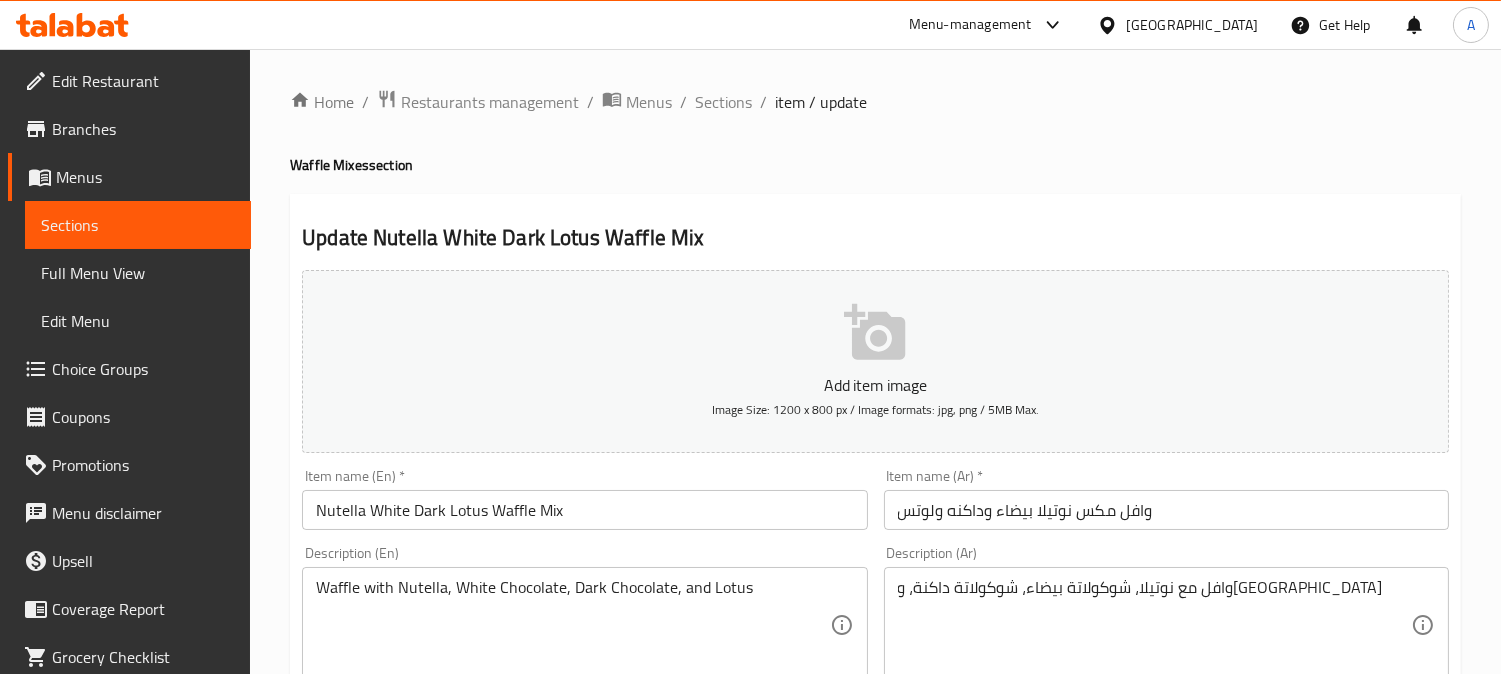 scroll, scrollTop: 666, scrollLeft: 0, axis: vertical 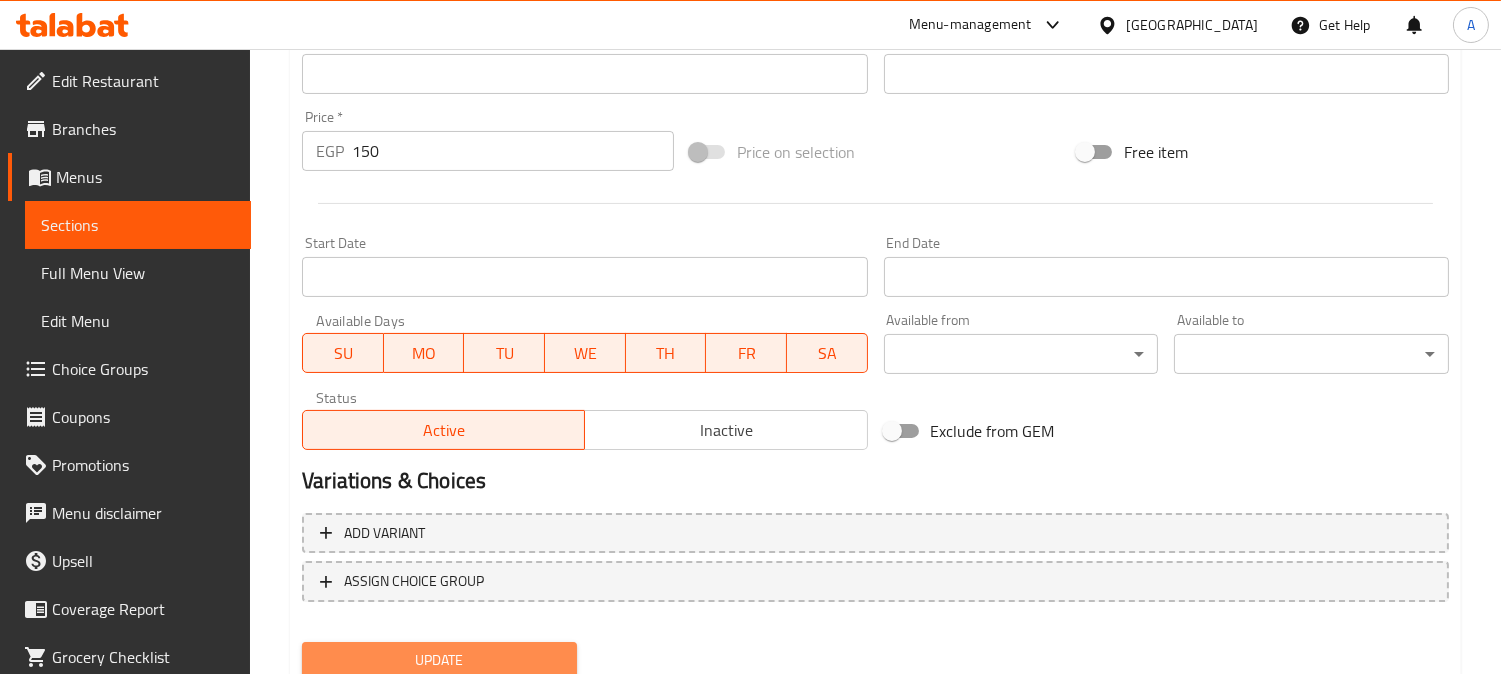 click on "Update" at bounding box center [439, 660] 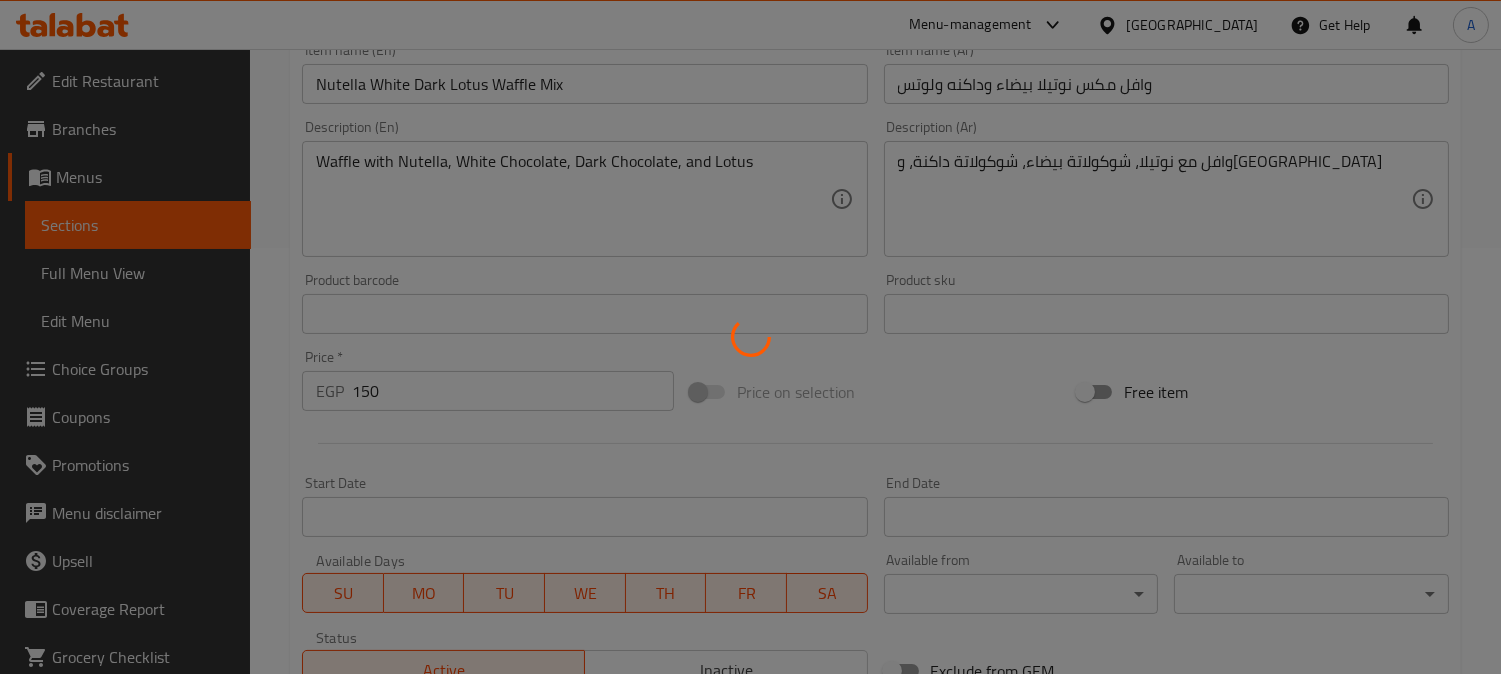 scroll, scrollTop: 111, scrollLeft: 0, axis: vertical 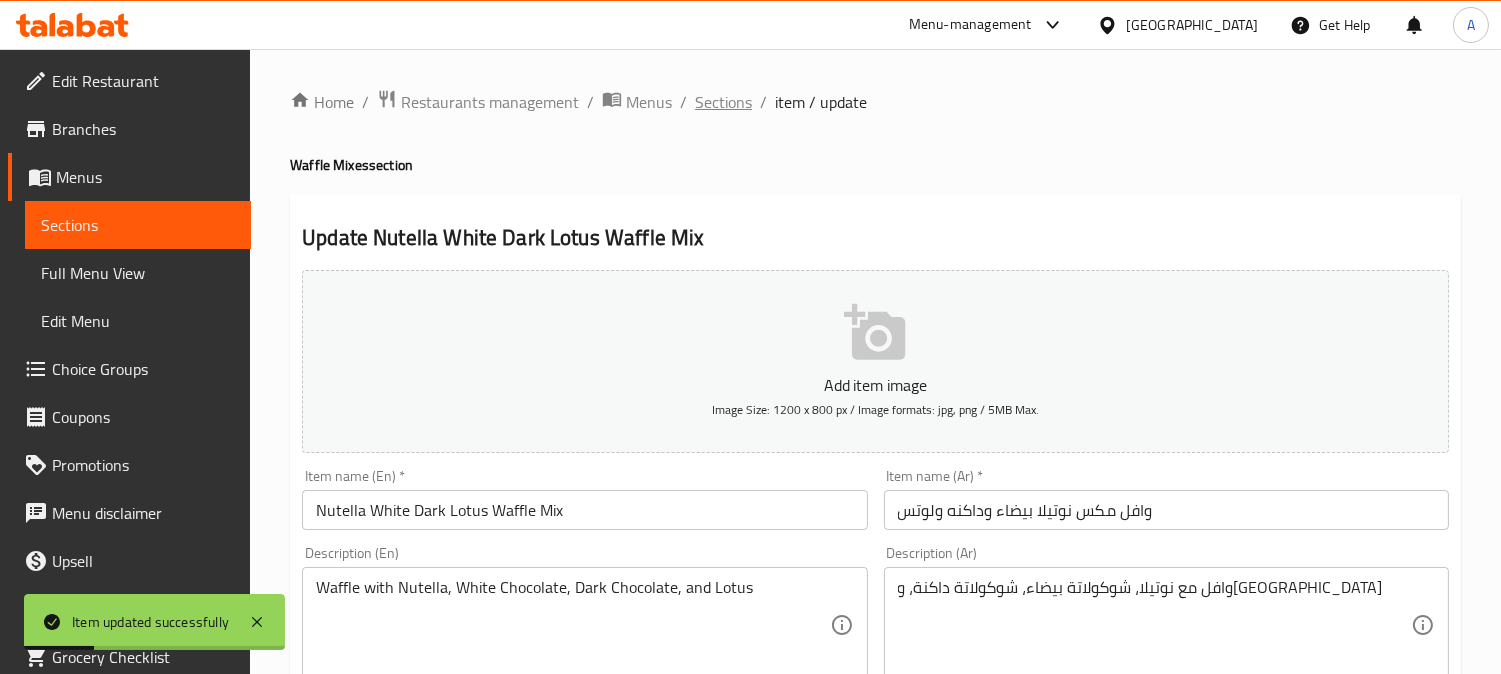 click on "Home / Restaurants management / Menus / Sections / item / update Waffle Mixes  section Update Nutella White Dark Lotus Waffle Mix  Add item image Image Size: 1200 x 800 px / Image formats: jpg, png / 5MB Max. Item name (En)   * Nutella White Dark Lotus Waffle Mix Item name (En)  * Item name (Ar)   * وافل مكس نوتيلا بيضاء وداكنه ولوتس Item name (Ar)  * Description (En) Waffle with Nutella, White Chocolate, Dark Chocolate, and Lotus Description (En) Description (Ar) وافل مع نوتيلا، شوكولاتة بيضاء، شوكولاتة داكنة، ولوتس Description (Ar) Product barcode Product barcode Product sku Product sku Price   * EGP 150 Price  * Price on selection Free item Start Date Start Date End Date End Date Available Days SU MO TU WE TH FR SA Available from ​ ​ Available to ​ ​ Status Active Inactive Exclude from GEM Variations & Choices Add variant ASSIGN CHOICE GROUP Update" at bounding box center (875, 731) 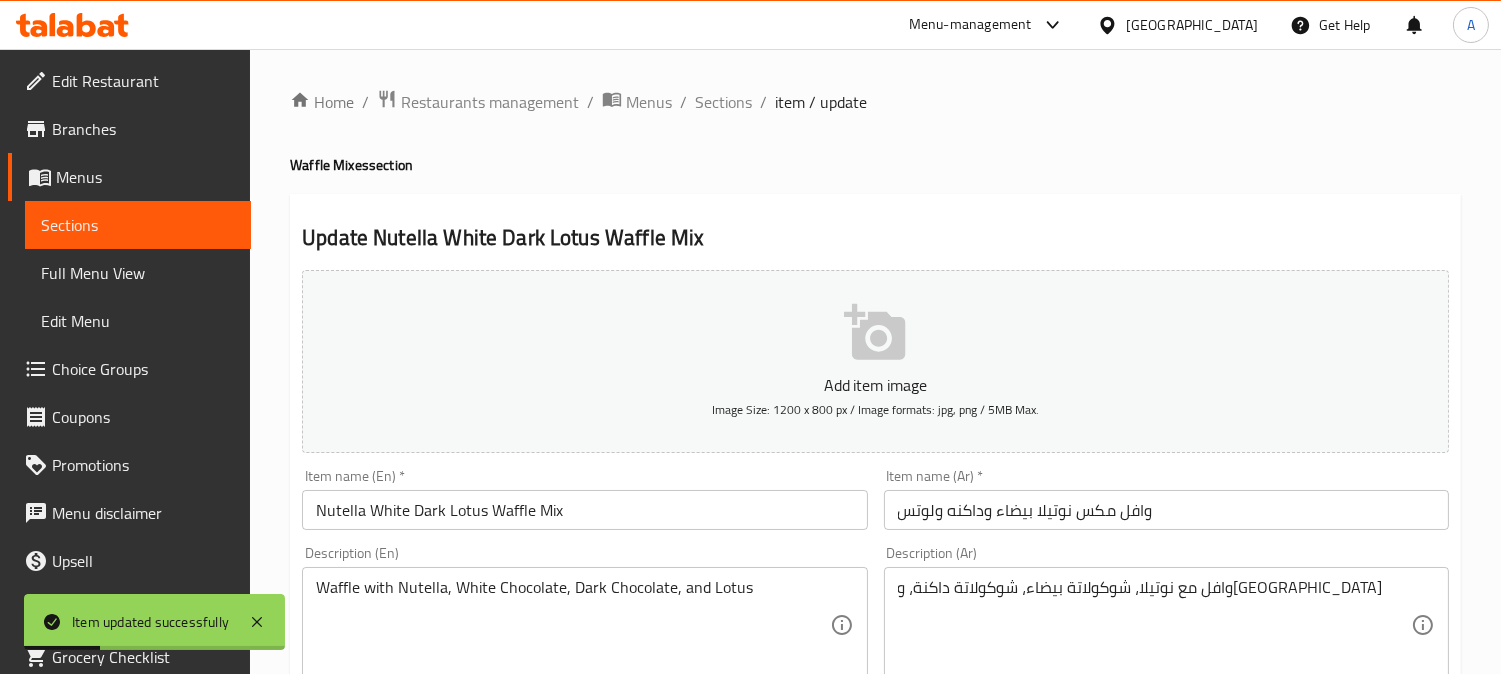 click on "Sections" at bounding box center [723, 102] 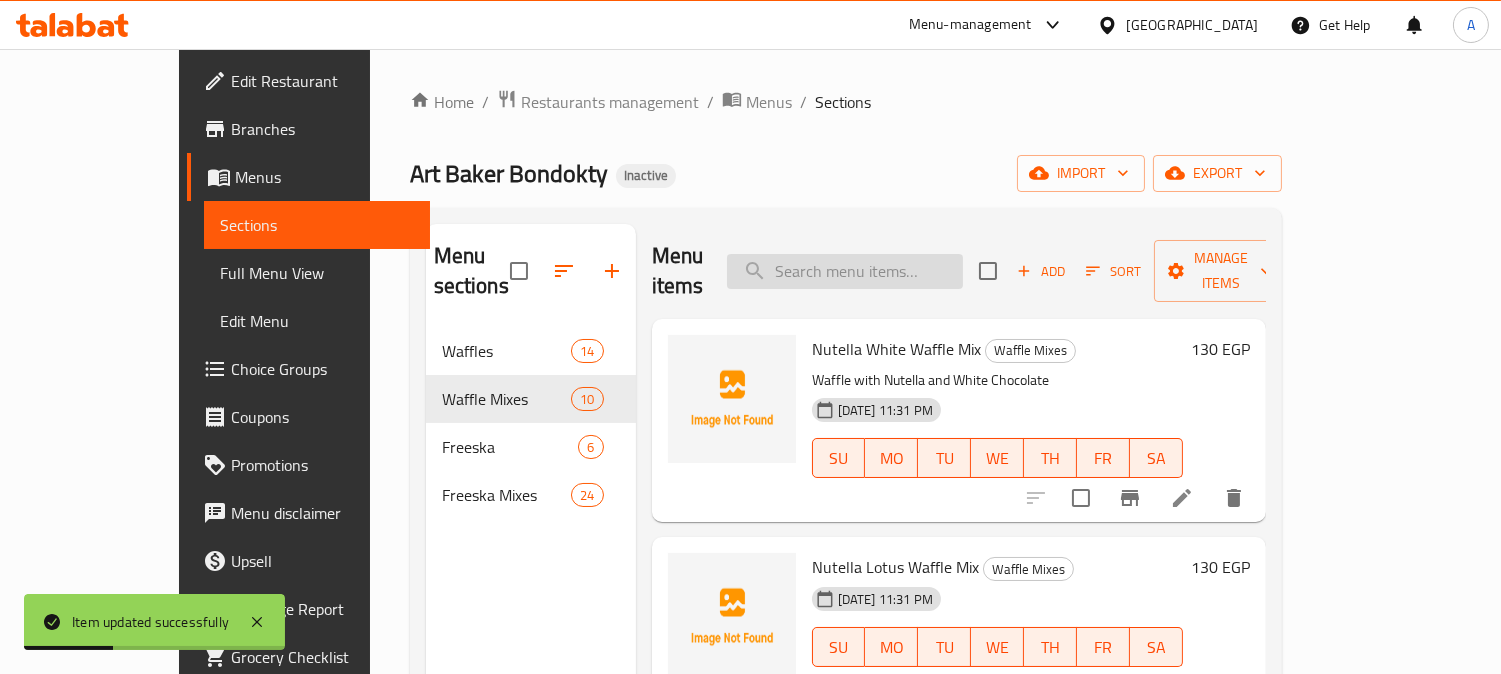 click at bounding box center (845, 271) 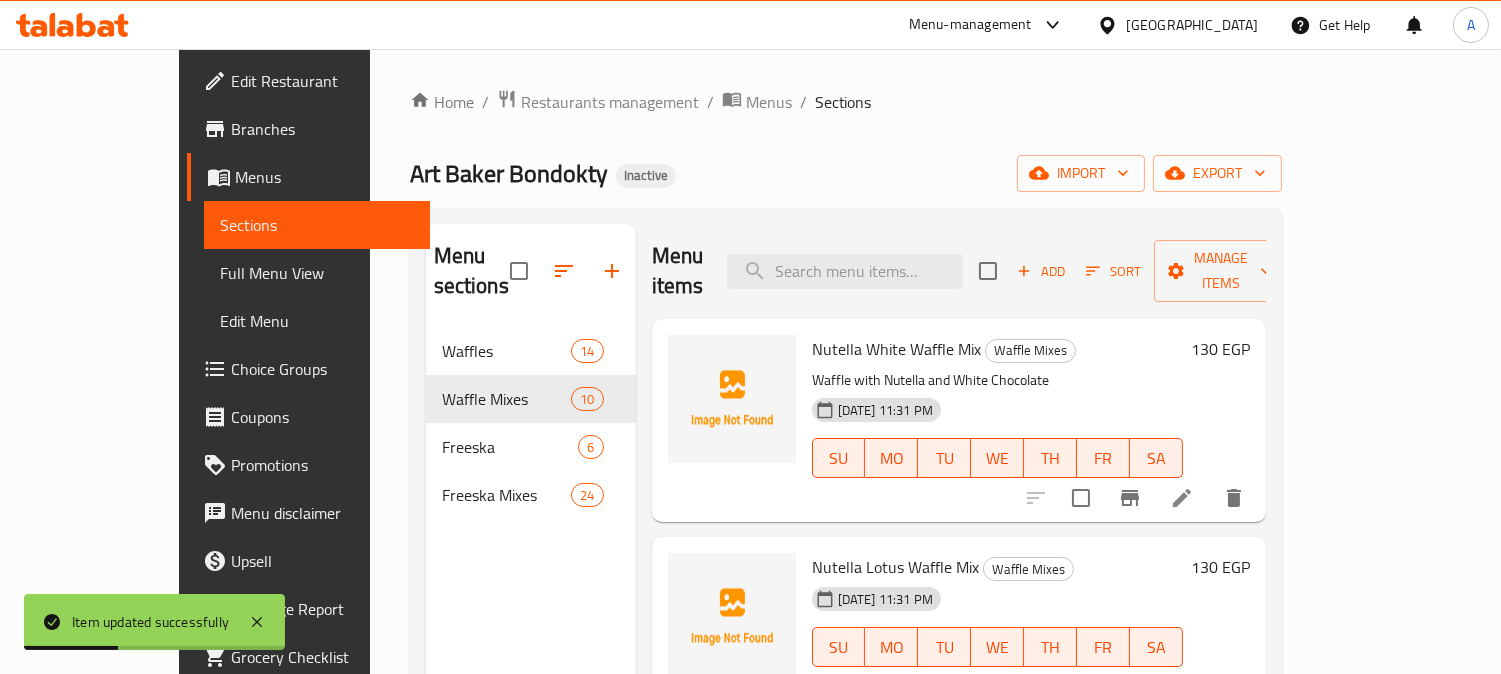 paste on "Marshmallow Dark Freeska Mix" 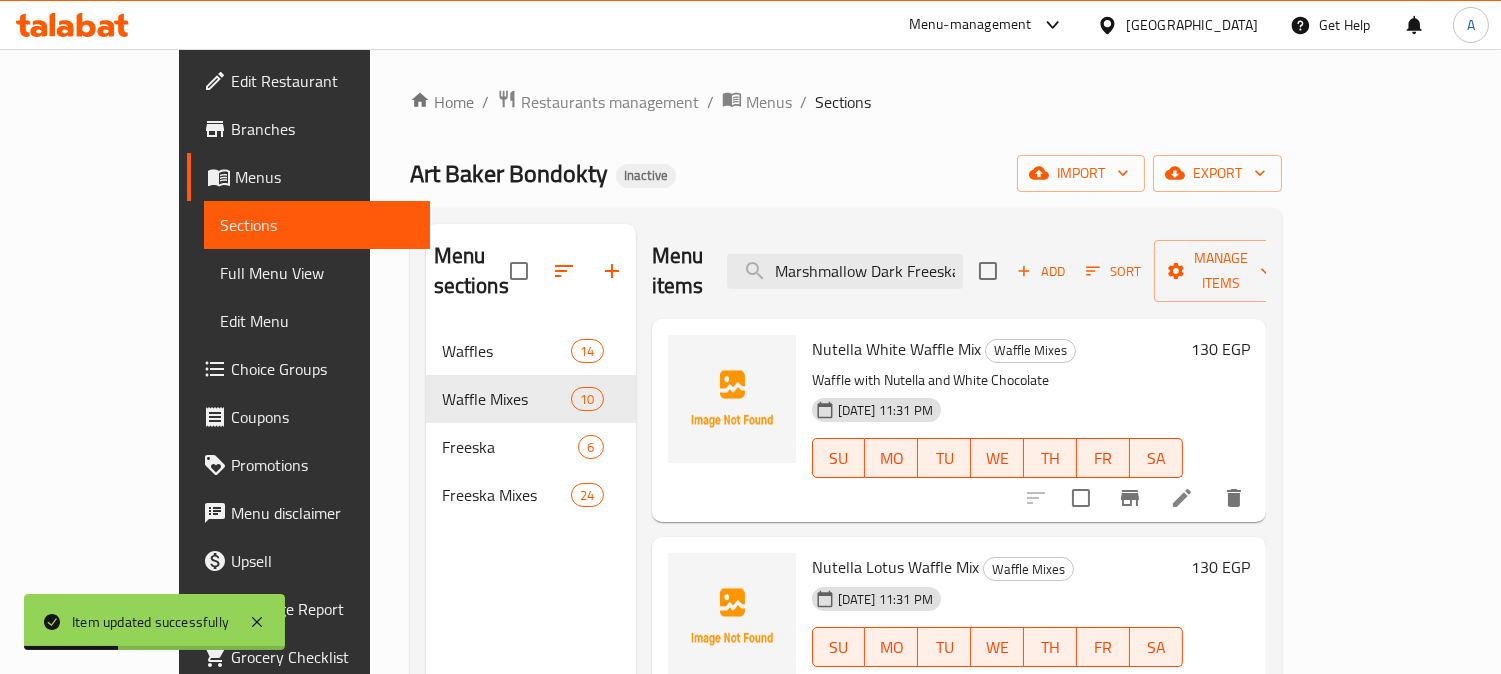 scroll, scrollTop: 0, scrollLeft: 32, axis: horizontal 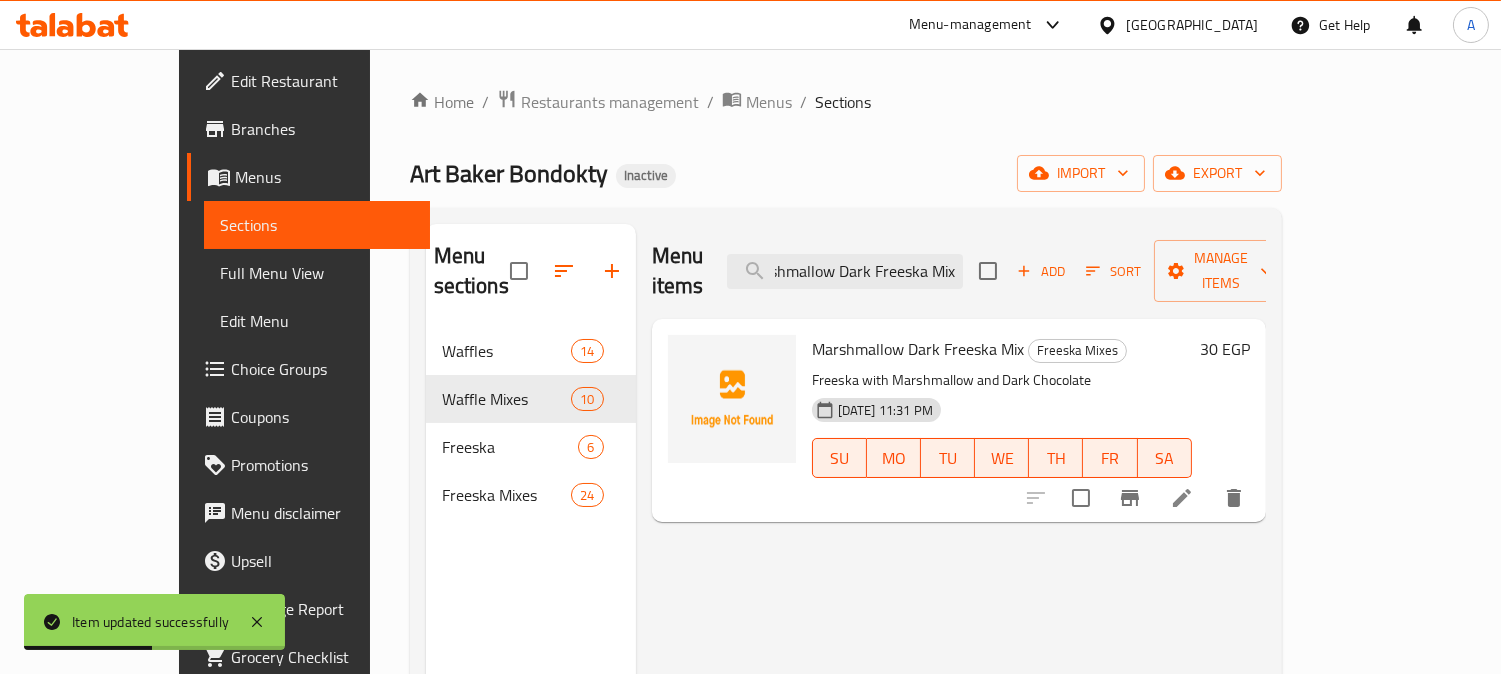 type on "Marshmallow Dark Freeska Mix" 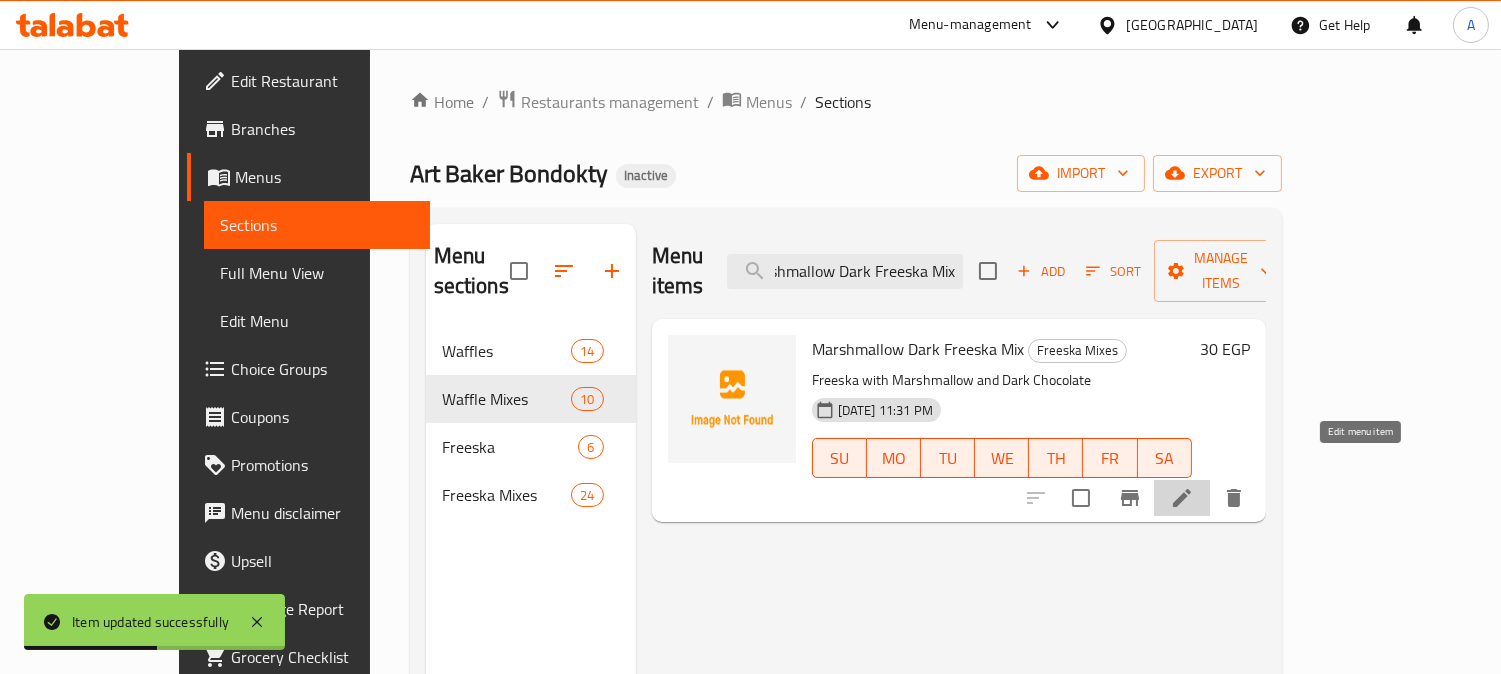 click 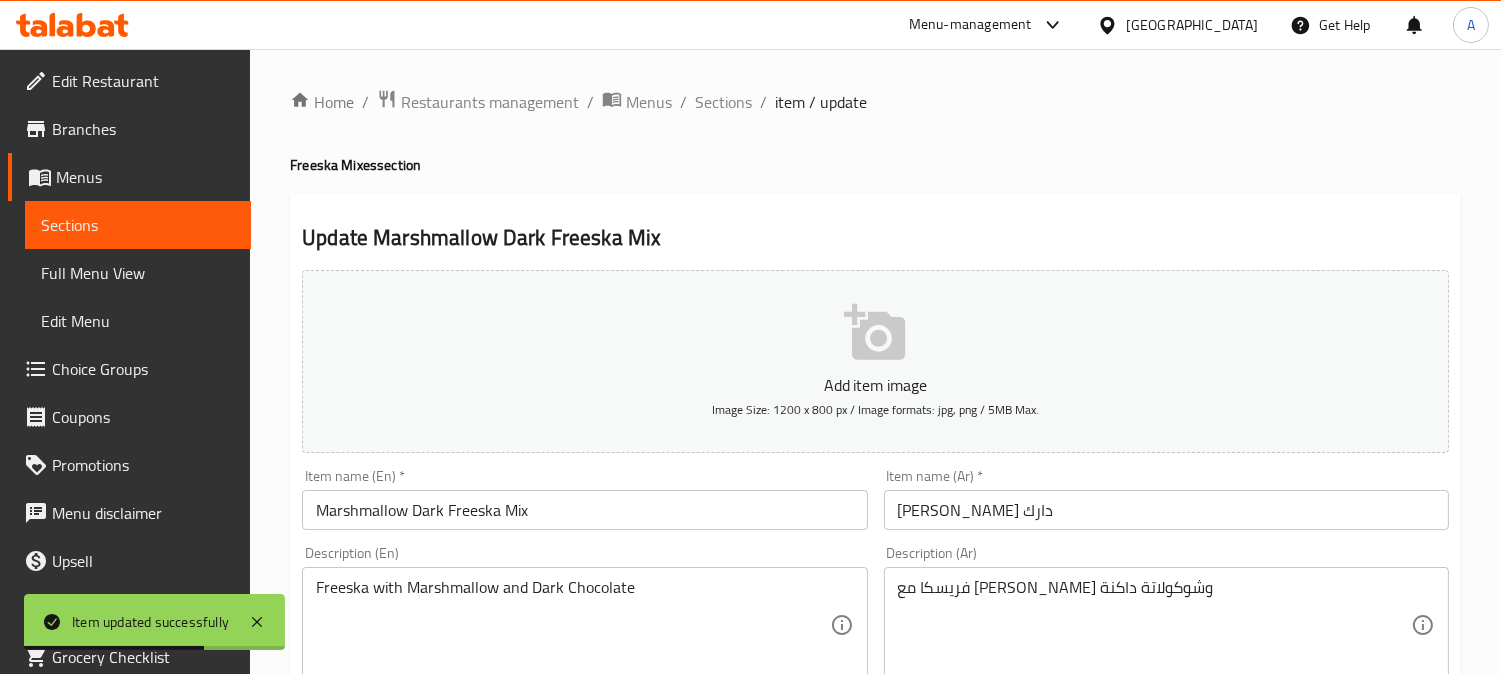 click on "Item name (En)   * Marshmallow Dark Freeska Mix Item name (En)  *" at bounding box center (584, 499) 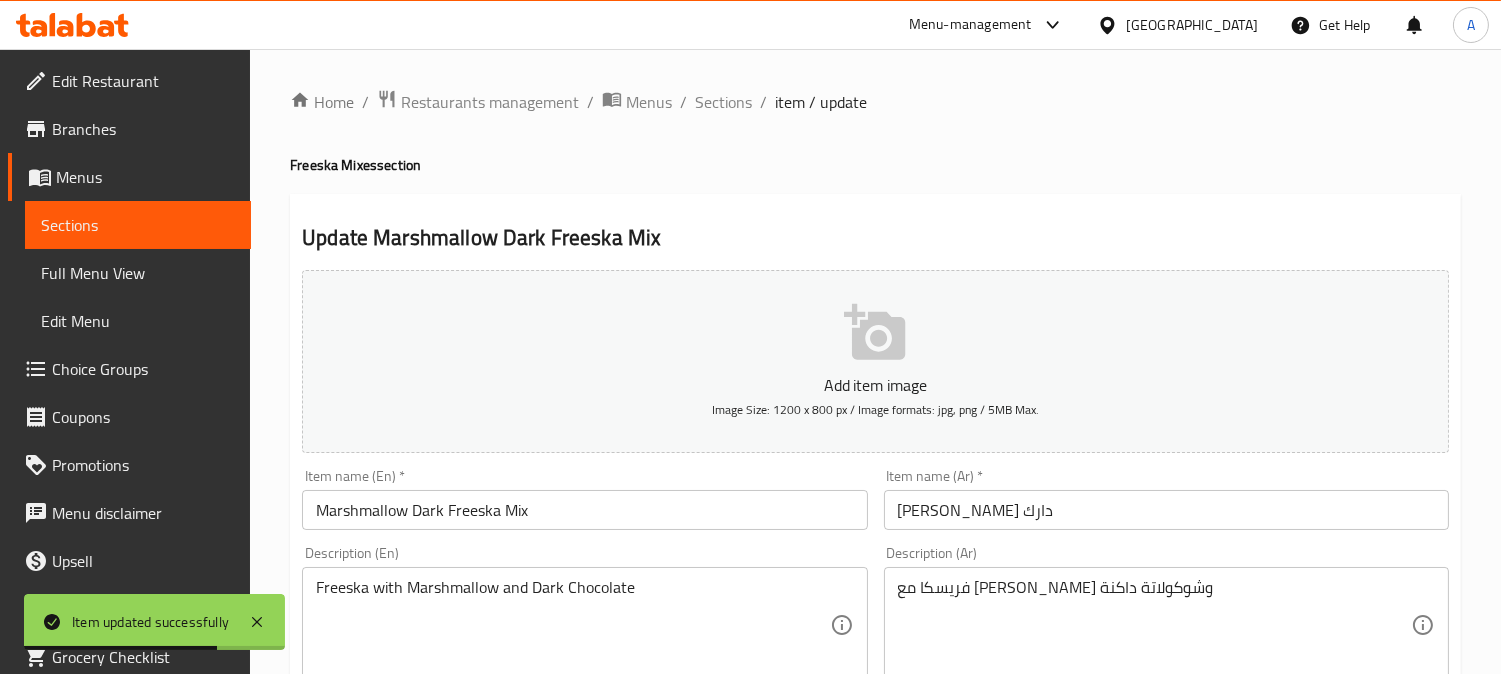 click on "Marshmallow Dark Freeska Mix" at bounding box center (584, 510) 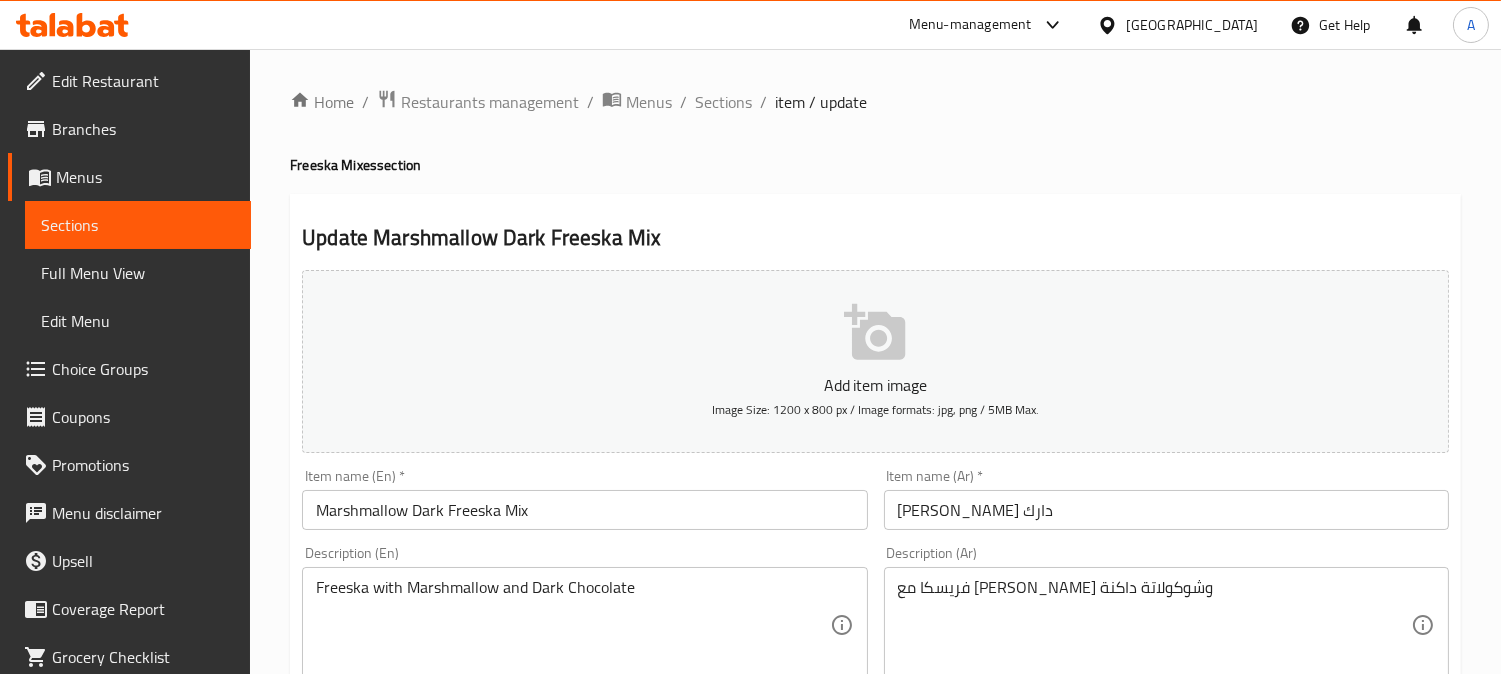 drag, startPoint x: 470, startPoint y: 515, endPoint x: 1006, endPoint y: 117, distance: 667.60767 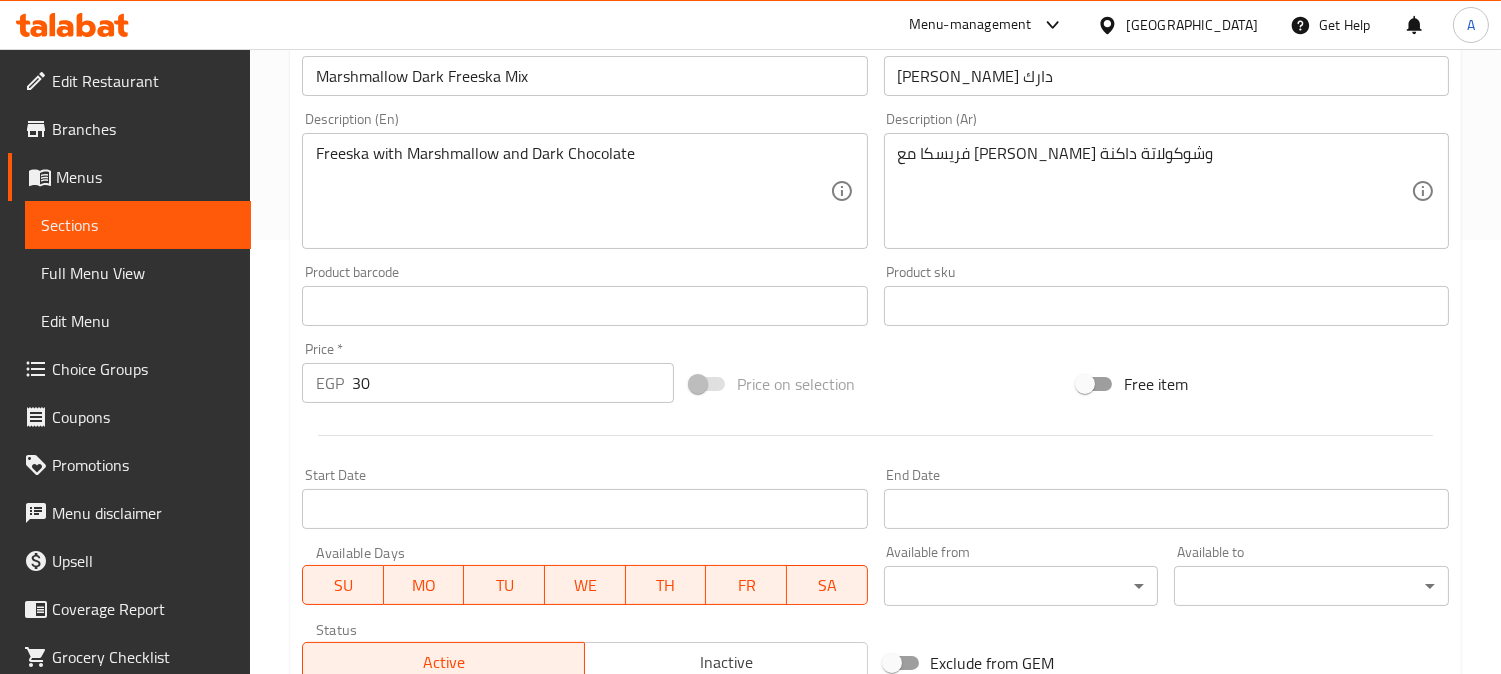 scroll, scrollTop: 444, scrollLeft: 0, axis: vertical 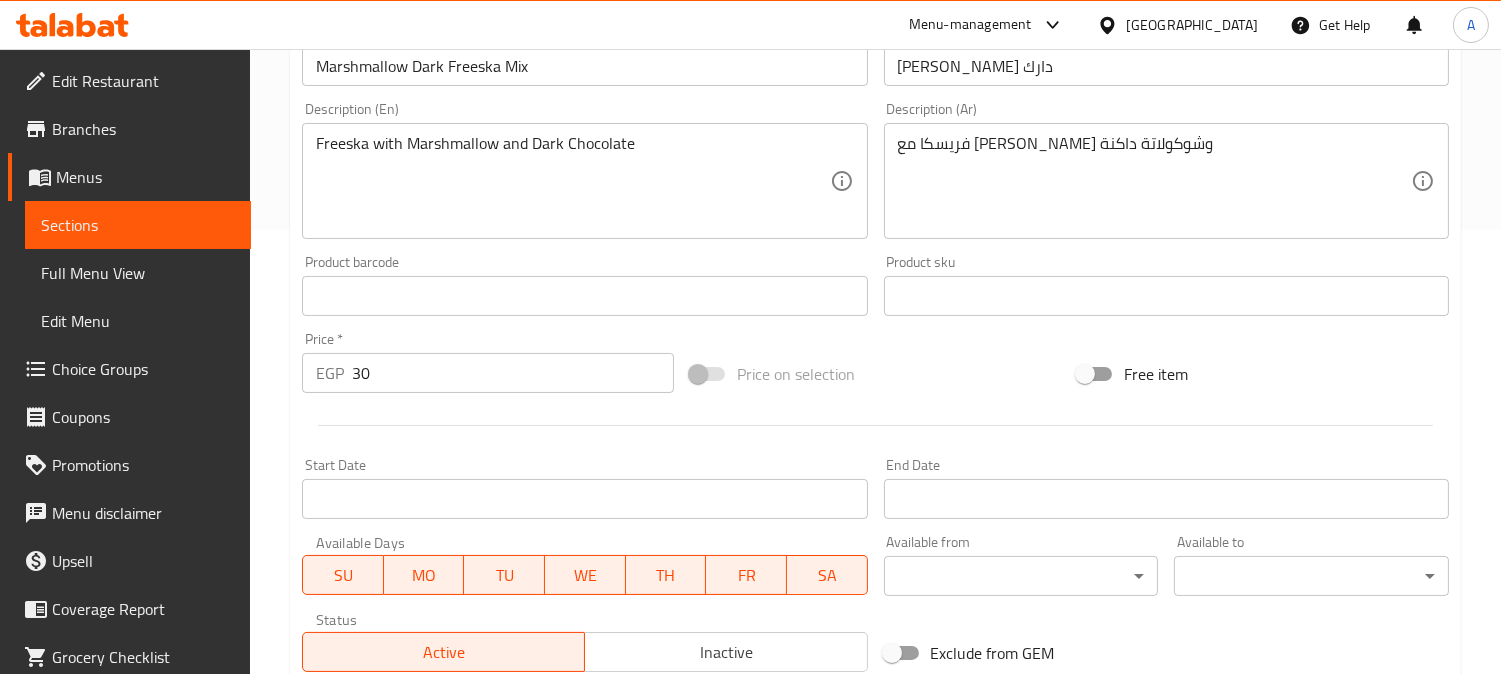 click on "فريسكا مع [PERSON_NAME] وشوكولاتة داكنة" at bounding box center (1154, 181) 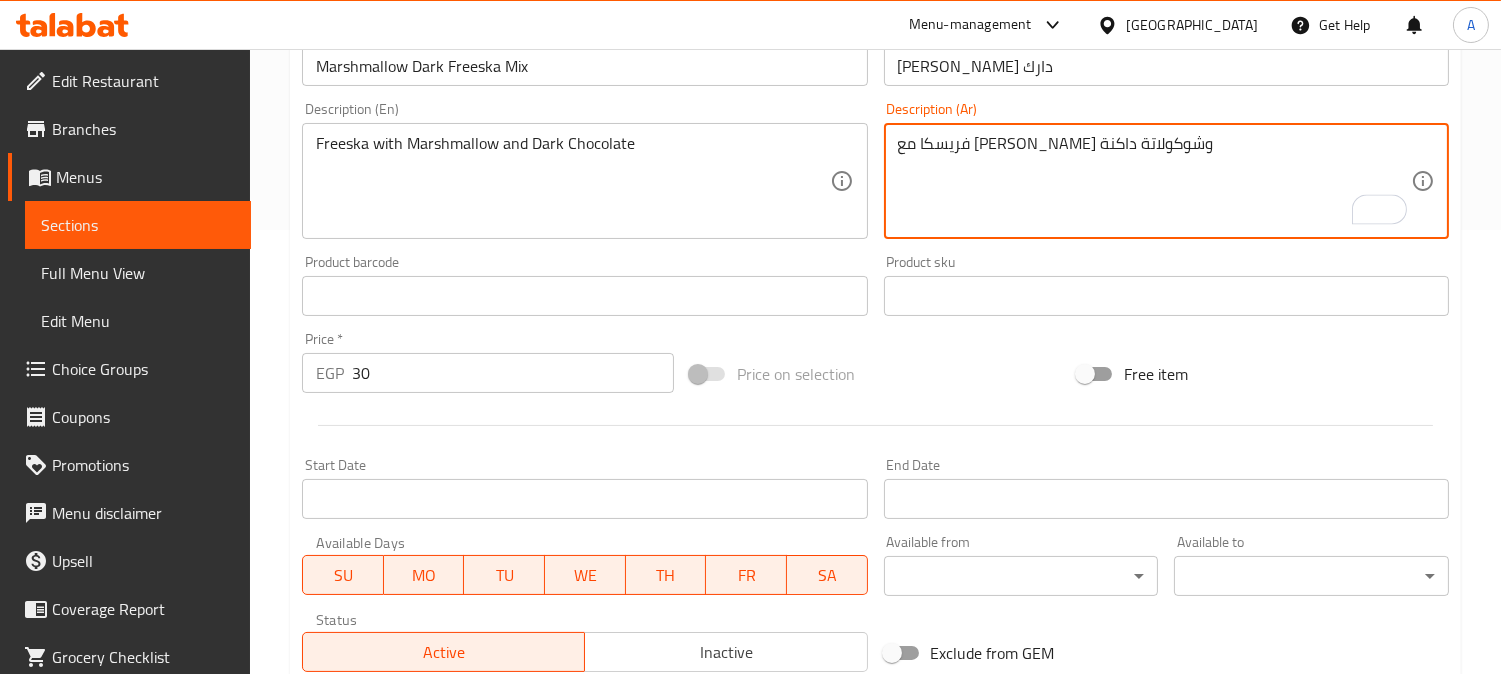 click on "[PERSON_NAME] دارك" at bounding box center [1166, 66] 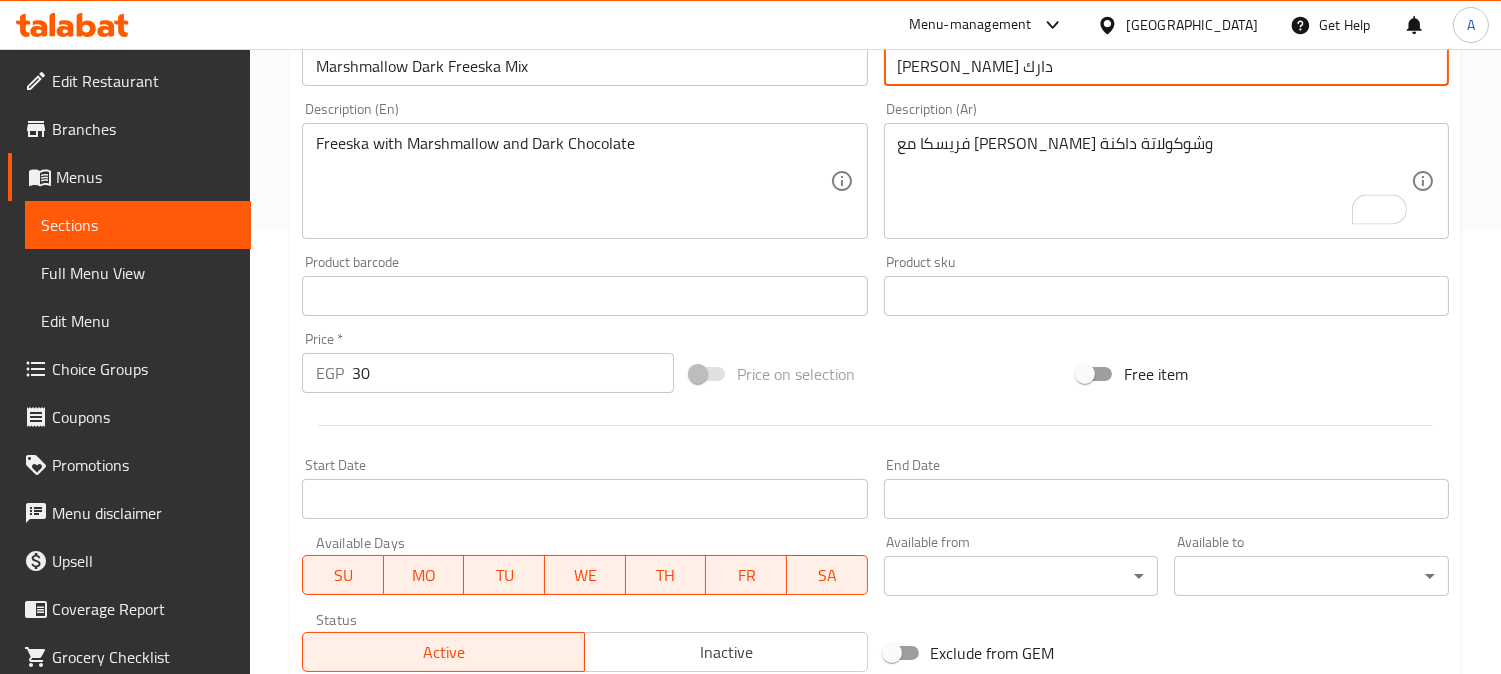 click on "[PERSON_NAME] دارك" at bounding box center [1166, 66] 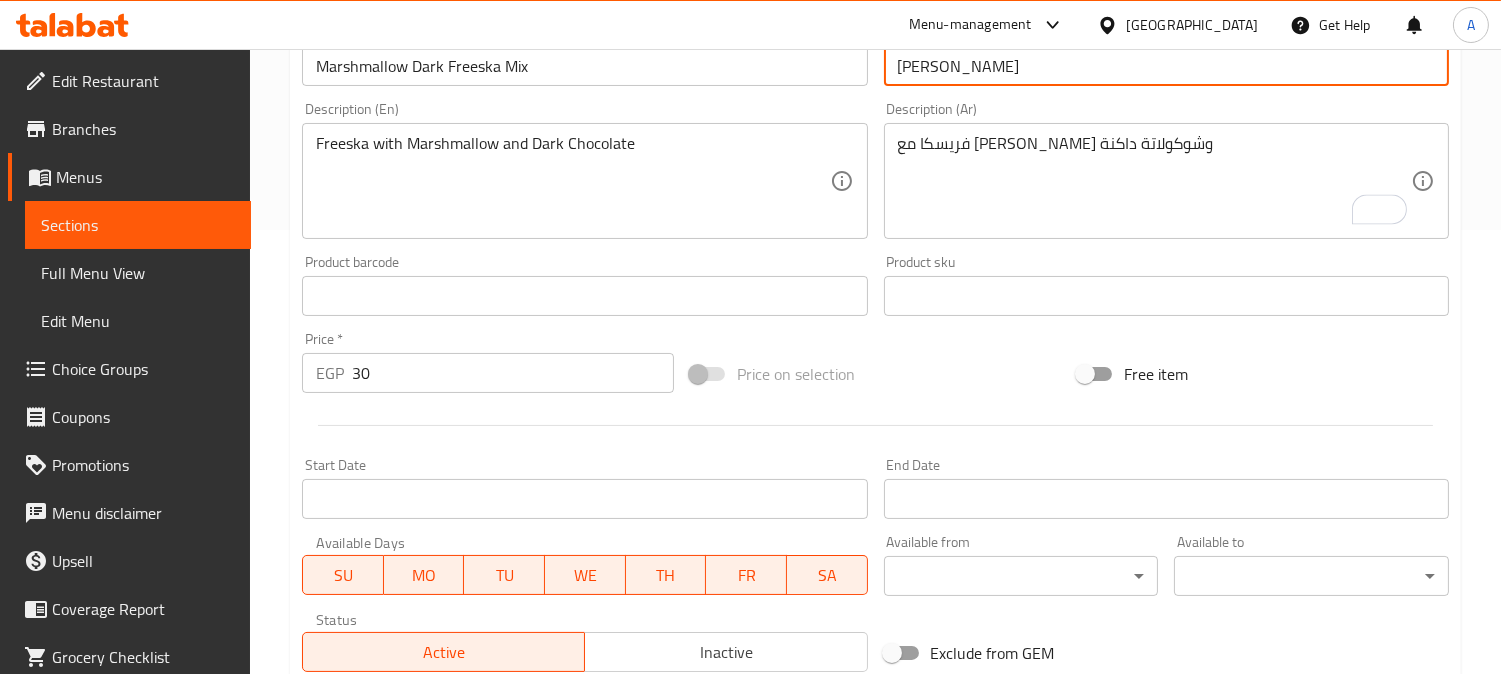 type on "فريسكا مكس مارشميلو داكنة" 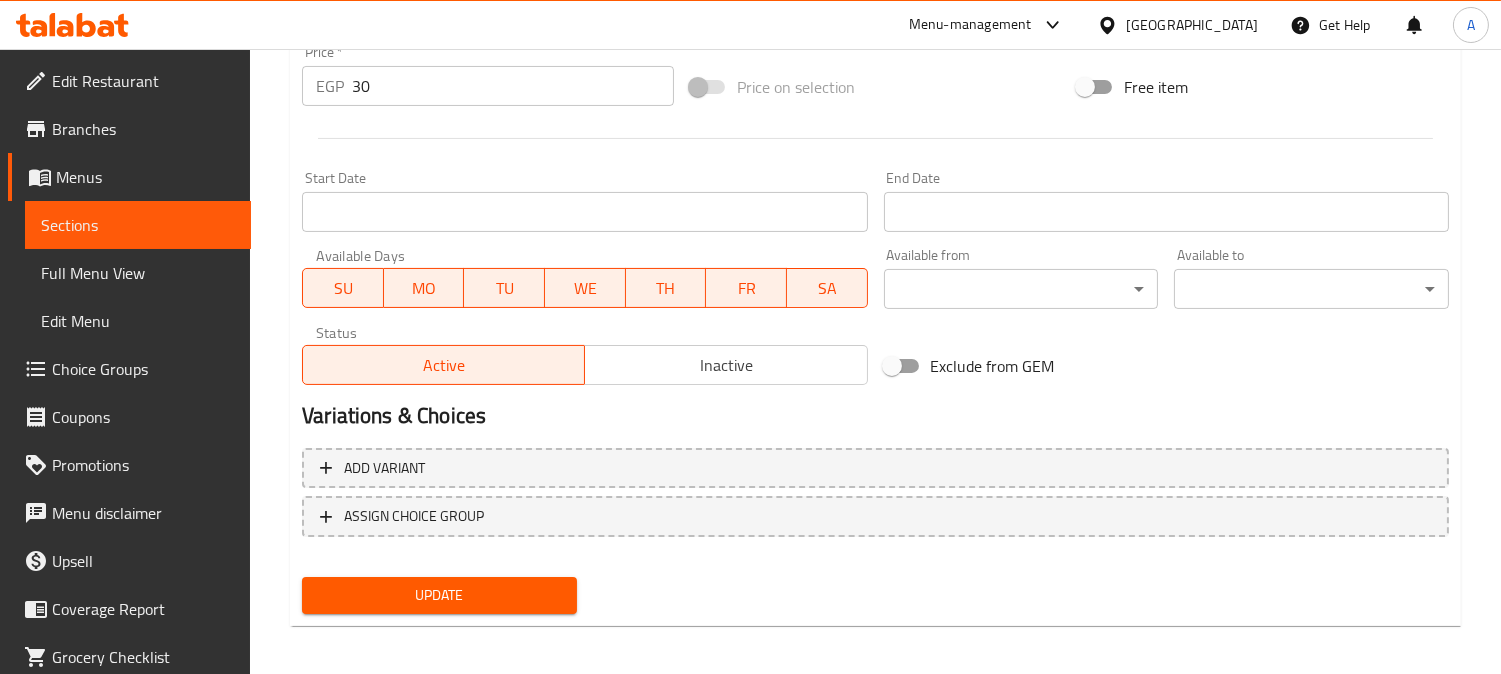 scroll, scrollTop: 735, scrollLeft: 0, axis: vertical 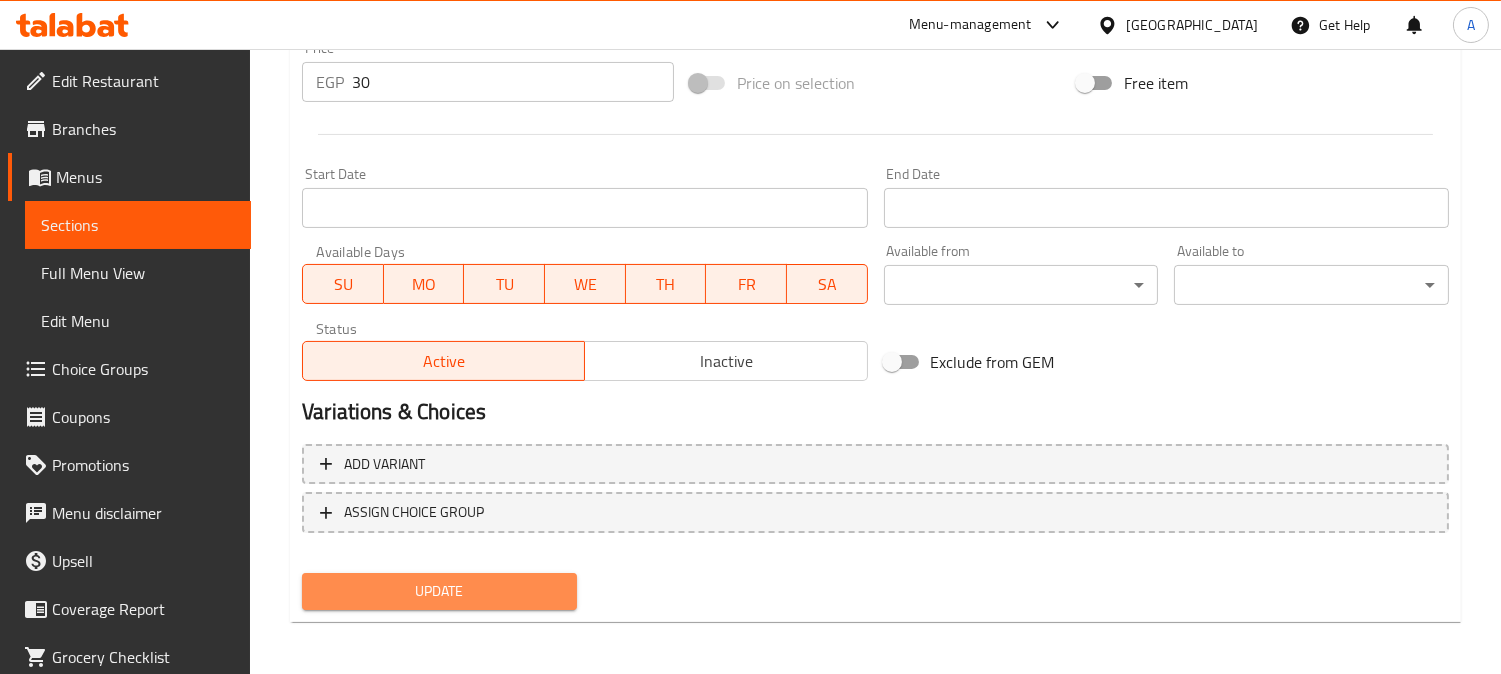 click on "Update" at bounding box center (439, 591) 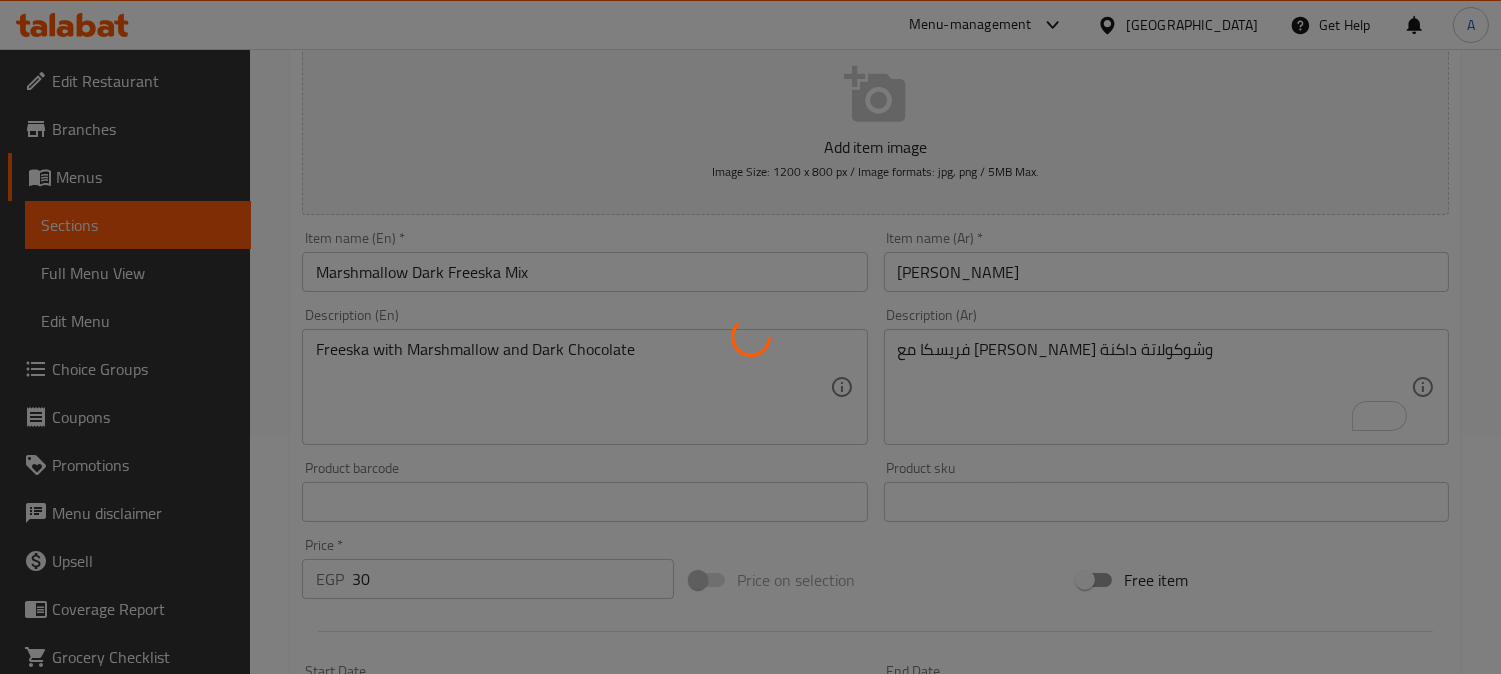 scroll, scrollTop: 0, scrollLeft: 0, axis: both 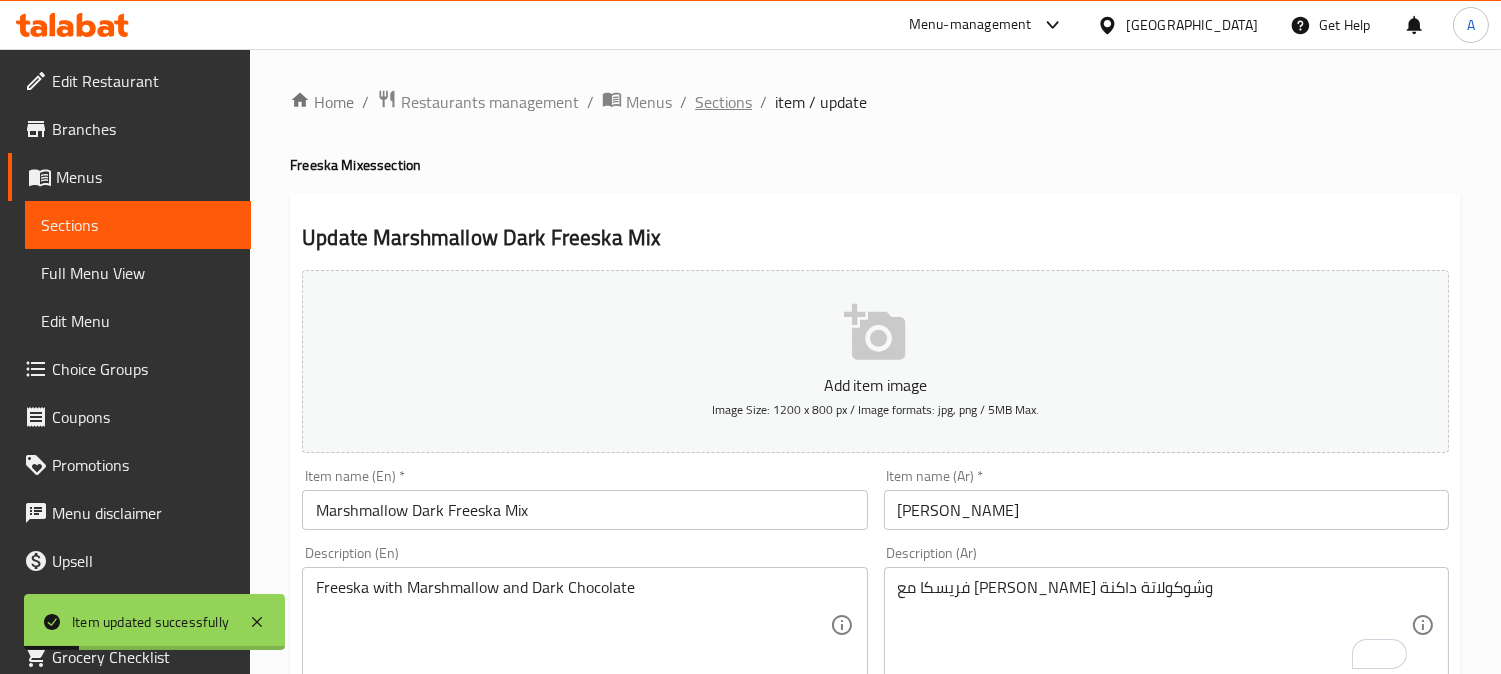 click on "Home / Restaurants management / Menus / Sections / item / update Freeska Mixes  section Update Marshmallow Dark Freeska Mix Add item image Image Size: 1200 x 800 px / Image formats: jpg, png / 5MB Max. Item name (En)   * Marshmallow Dark Freeska Mix Item name (En)  * Item name (Ar)   * فريسكا مكس مارشميلو داكنة Item name (Ar)  * Description (En) Freeska with Marshmallow and Dark Chocolate Description (En) Description (Ar) فريسكا مع مارشميلو وشوكولاتة داكنة Description (Ar) Product barcode Product barcode Product sku Product sku Price   * EGP 30 Price  * Price on selection Free item Start Date Start Date End Date End Date Available Days SU MO TU WE TH FR SA Available from ​ ​ Available to ​ ​ Status Active Inactive Exclude from GEM Variations & Choices Add variant ASSIGN CHOICE GROUP Update" at bounding box center (875, 731) 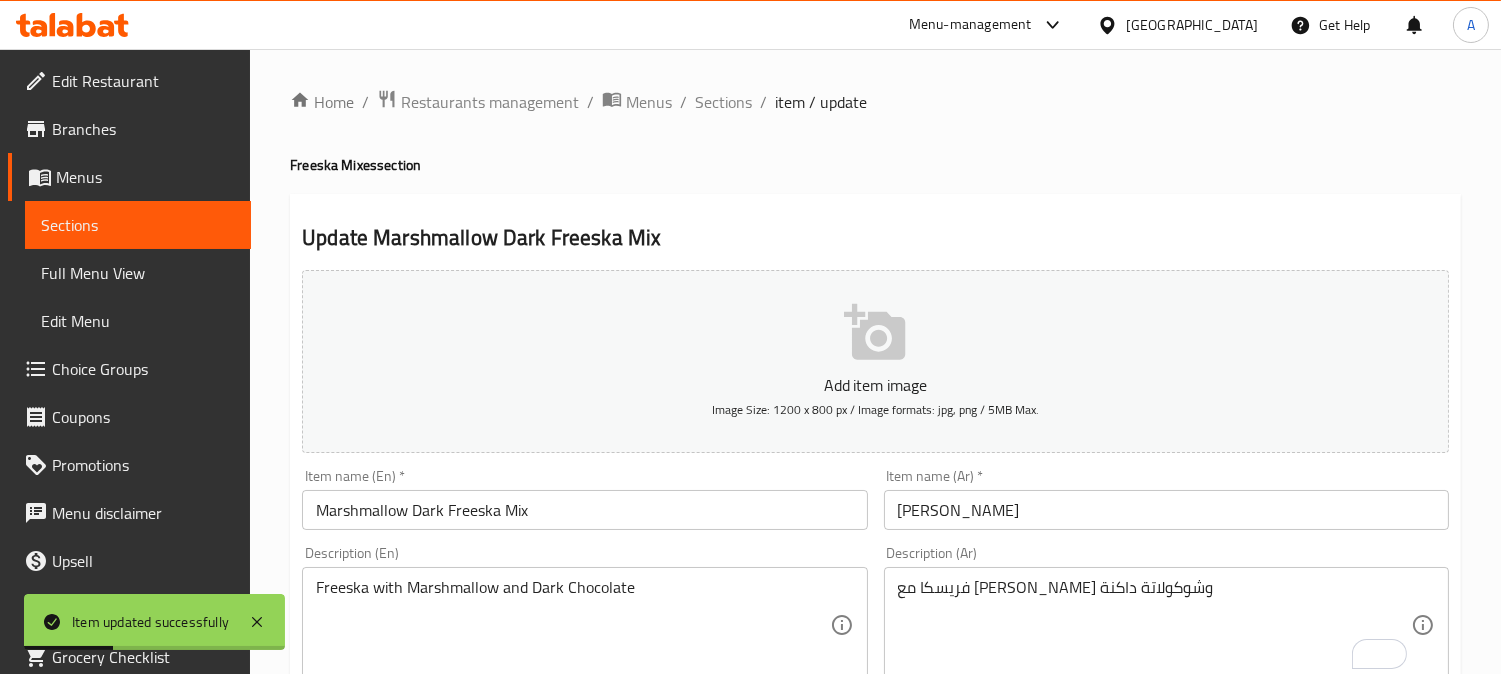click on "Full Menu View" at bounding box center [138, 273] 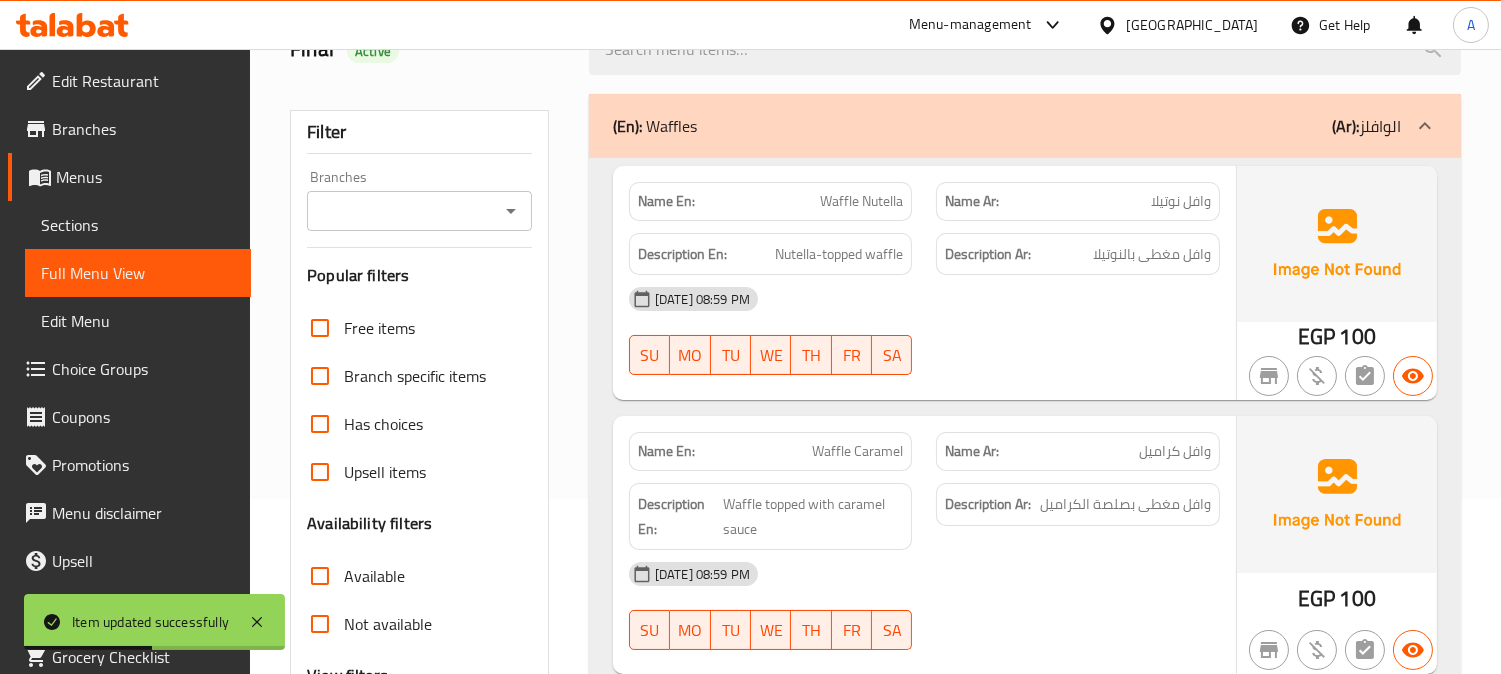 scroll, scrollTop: 222, scrollLeft: 0, axis: vertical 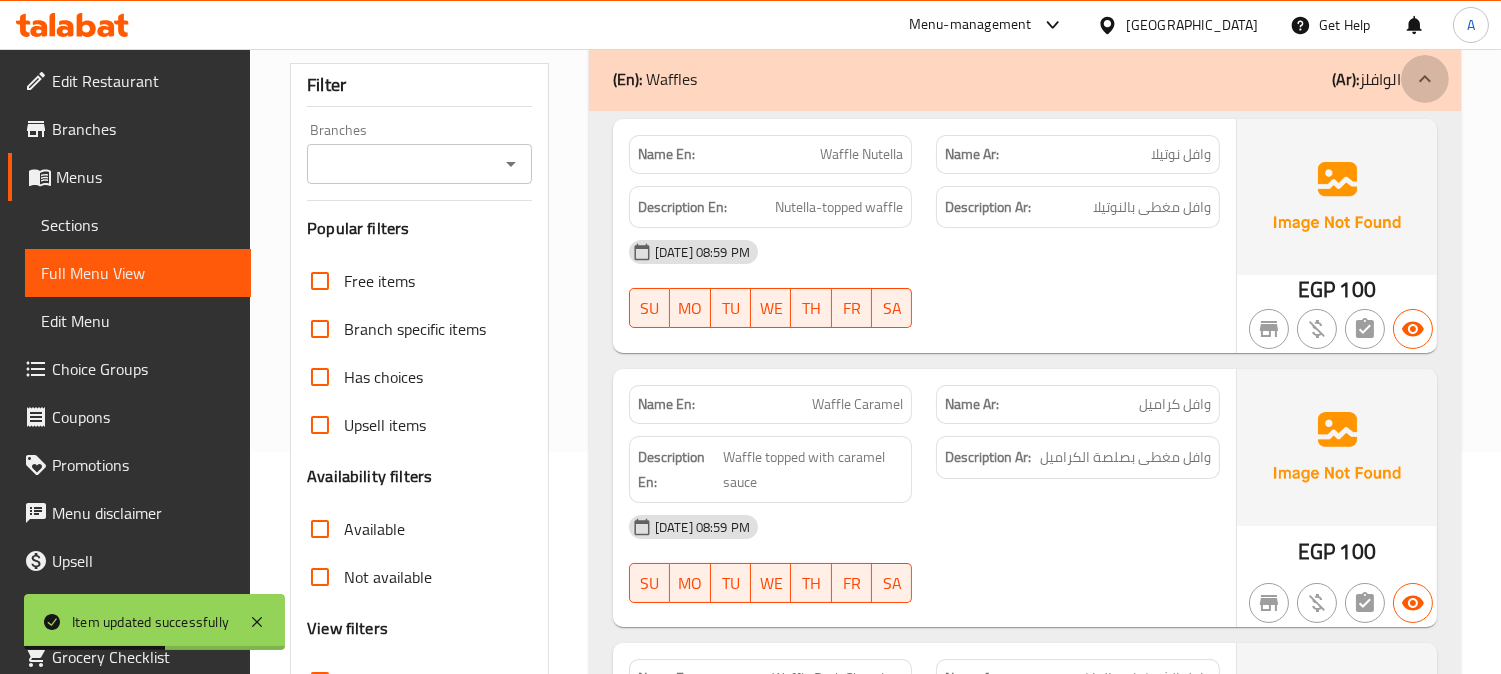 click 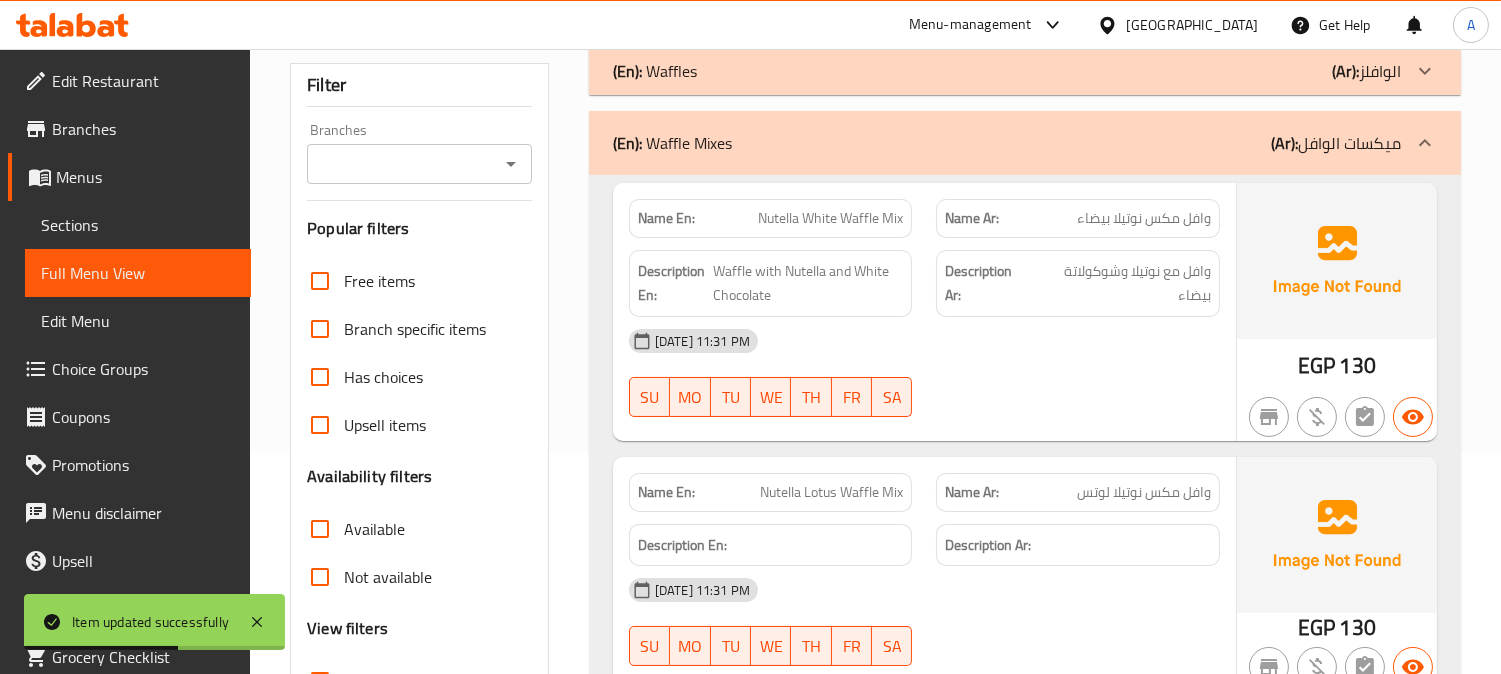 scroll, scrollTop: 666, scrollLeft: 0, axis: vertical 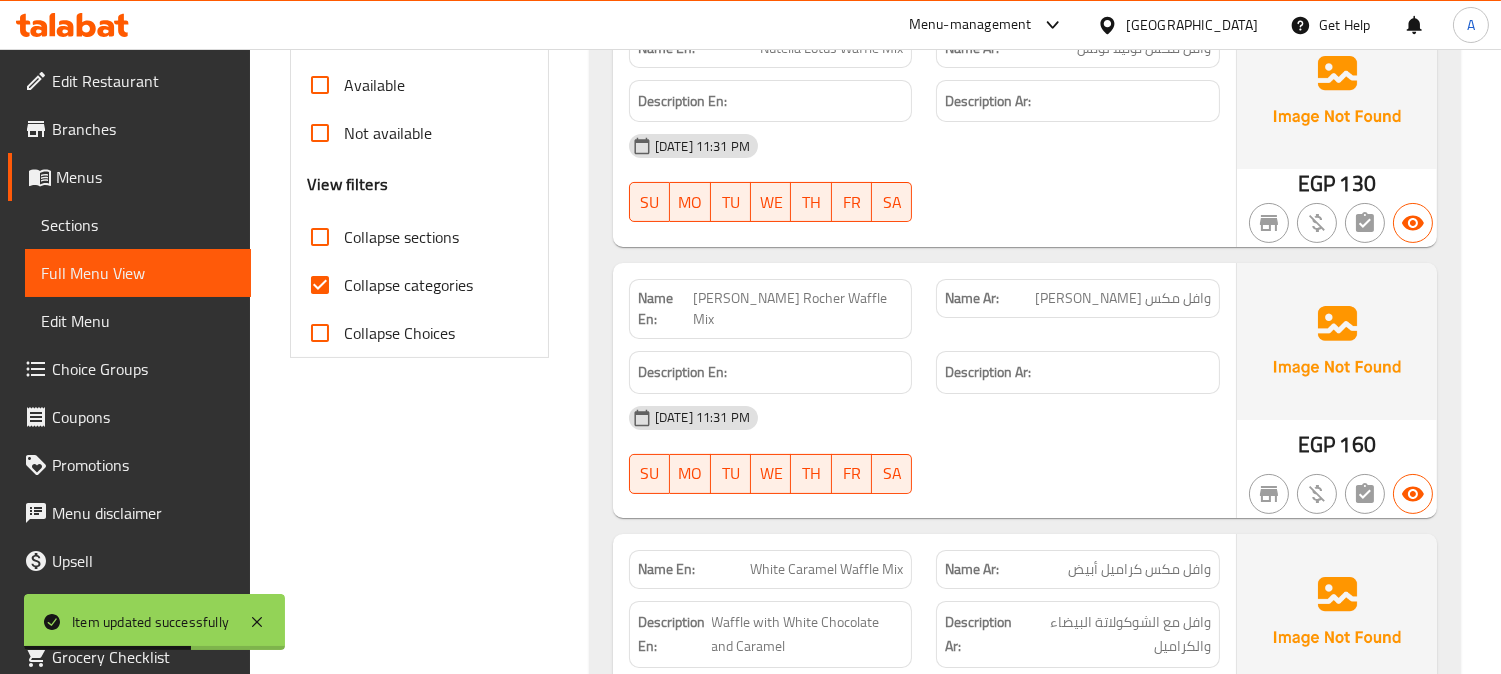 click on "Collapse categories" at bounding box center (320, 285) 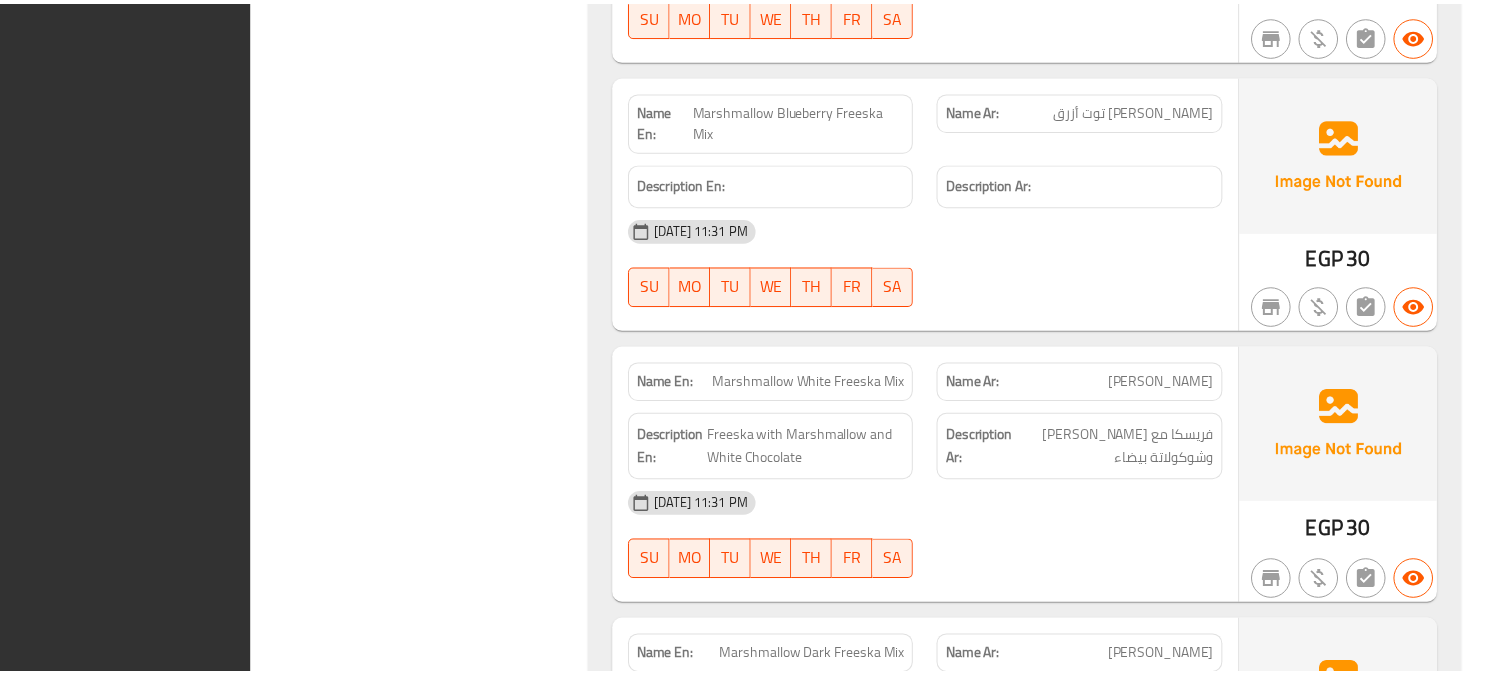 scroll, scrollTop: 10382, scrollLeft: 0, axis: vertical 